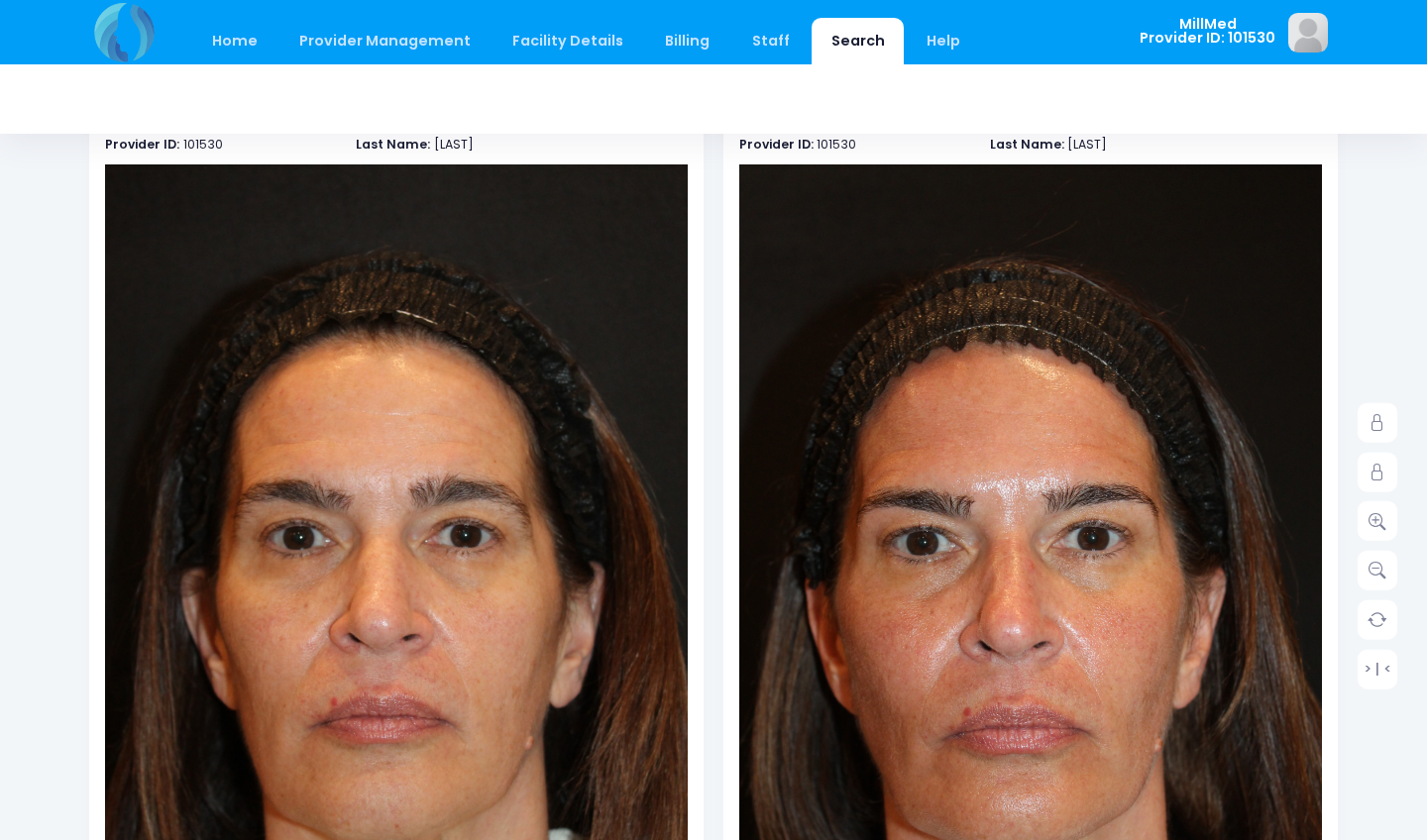 scroll, scrollTop: 144, scrollLeft: 0, axis: vertical 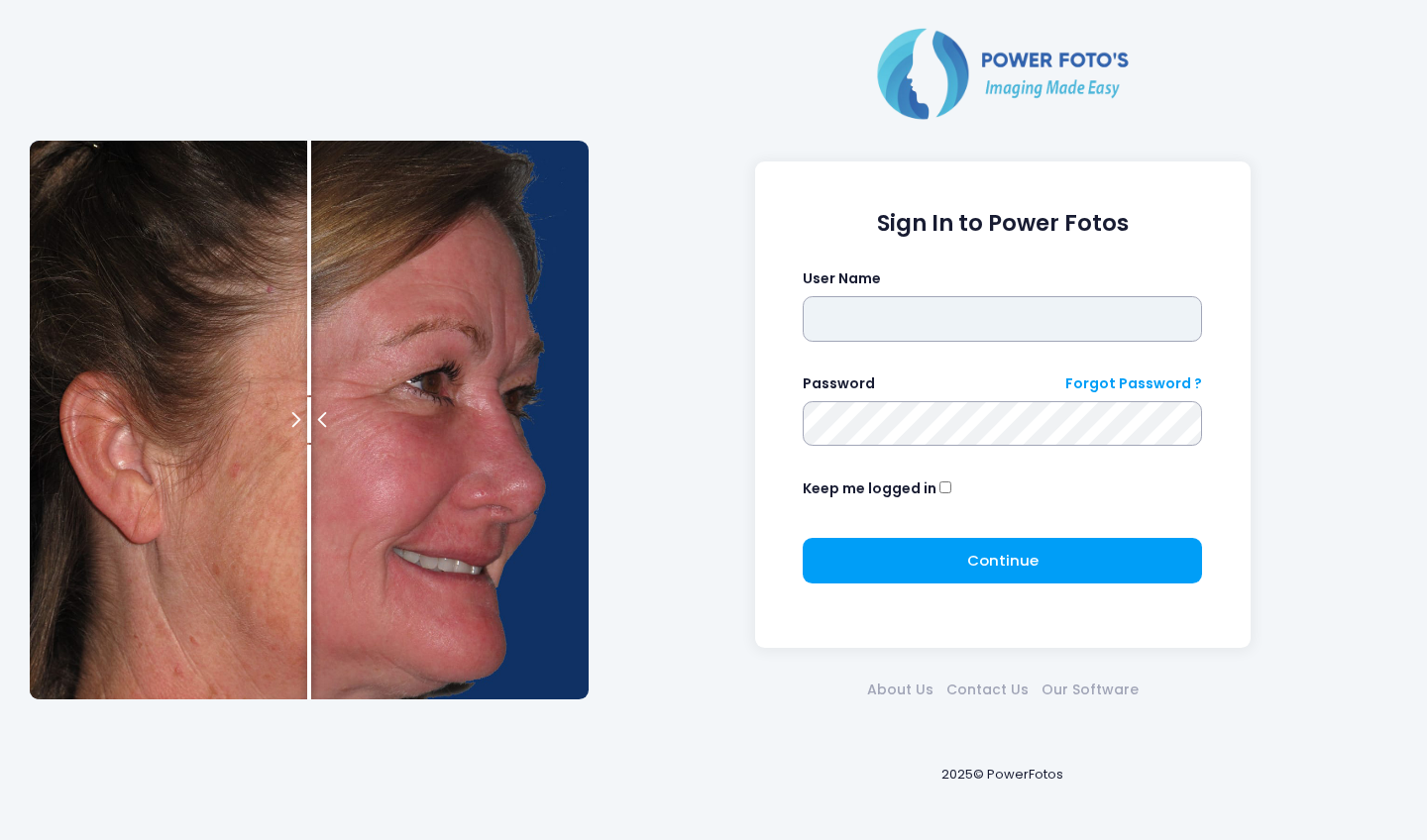 type on "*******" 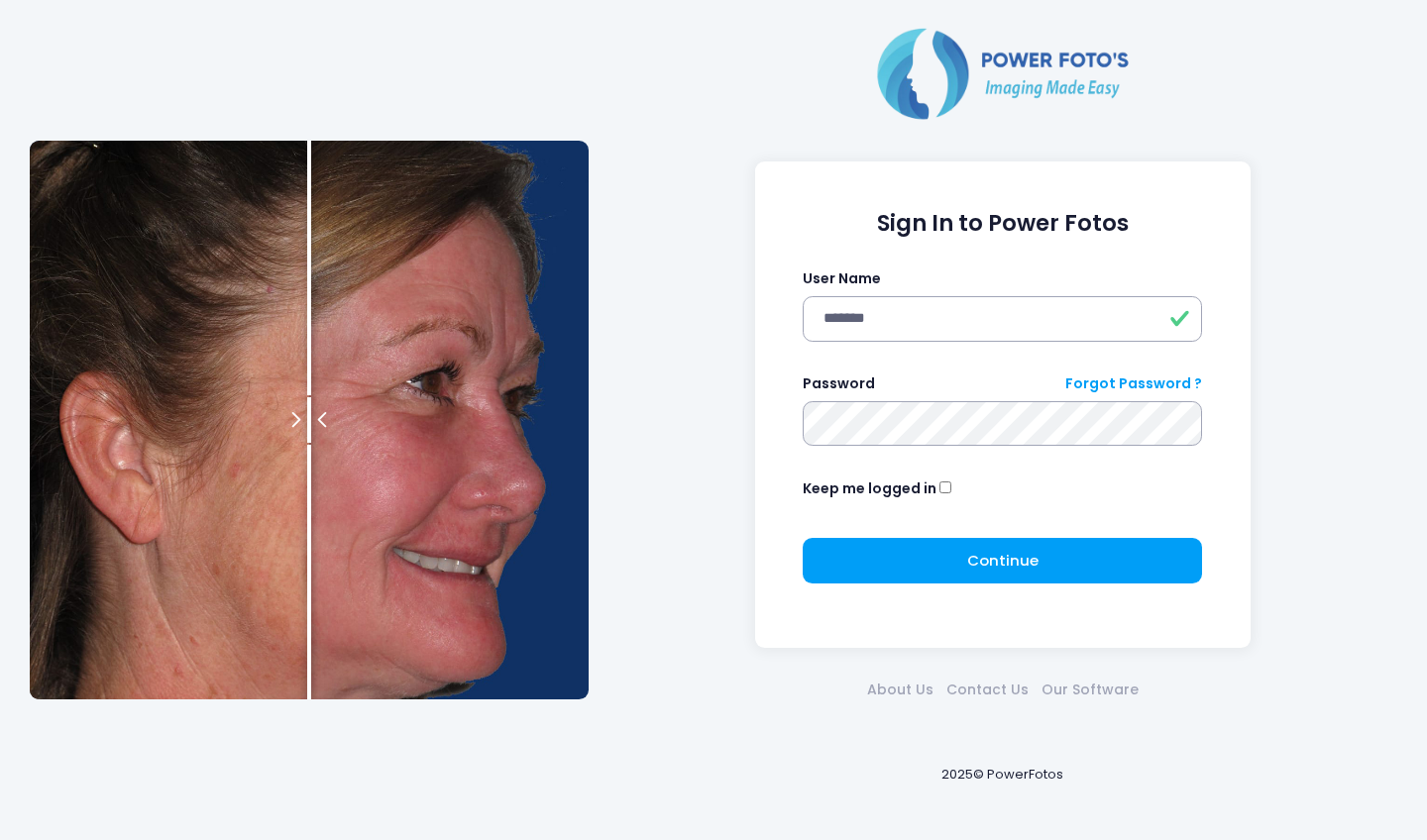 click on "Continue
Please wait..." at bounding box center (1002, 569) 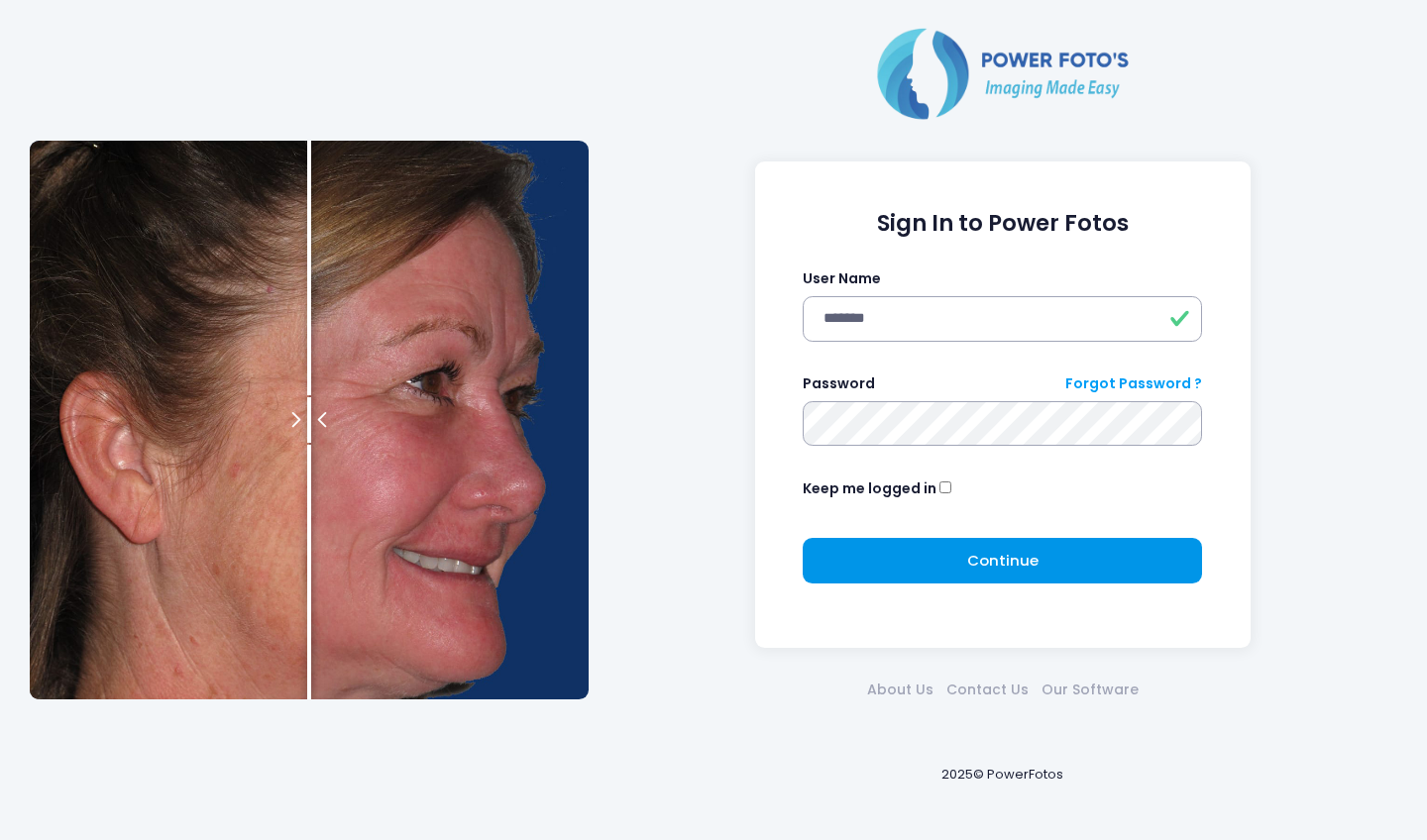 click on "Continue
Please wait..." at bounding box center [1002, 561] 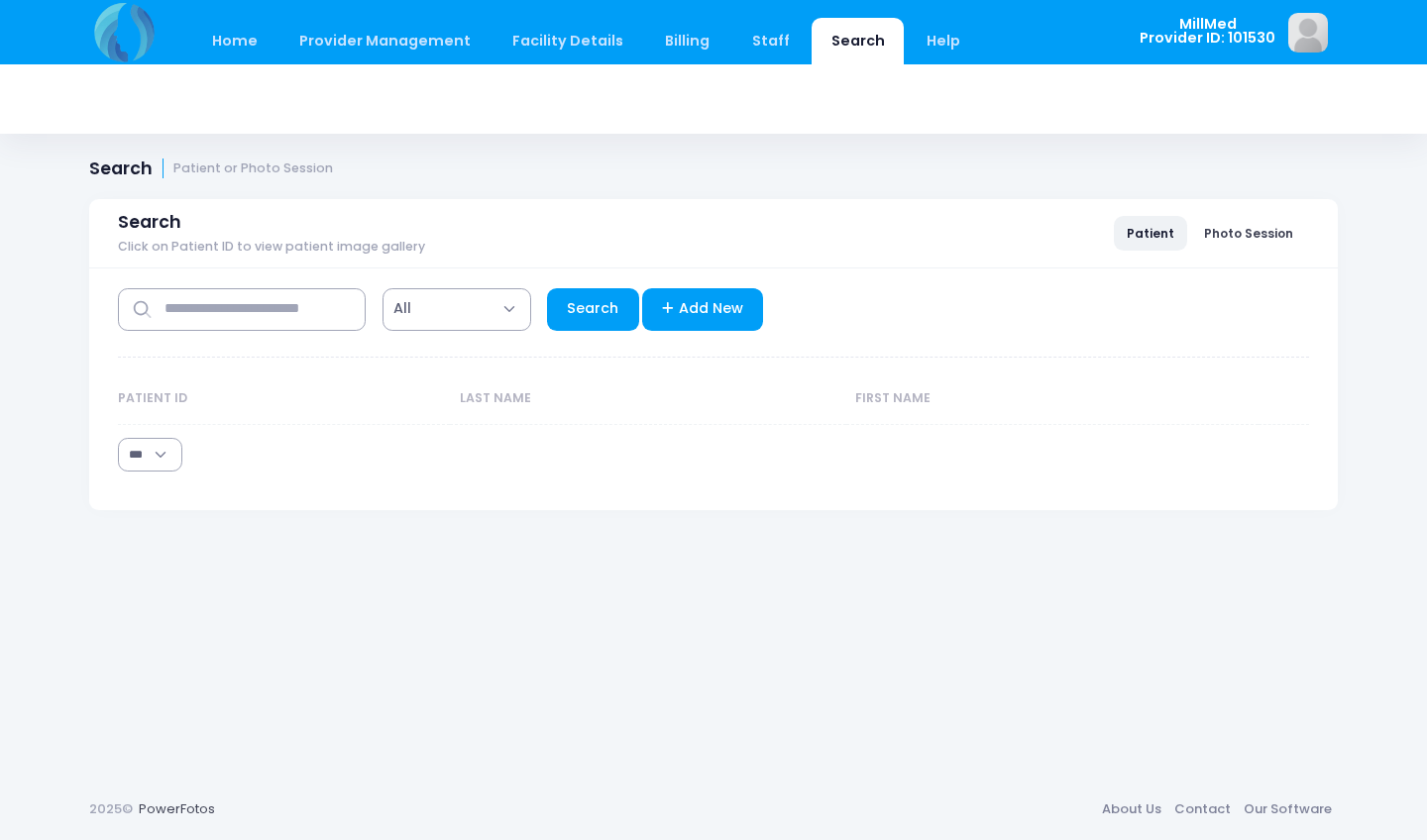 select on "***" 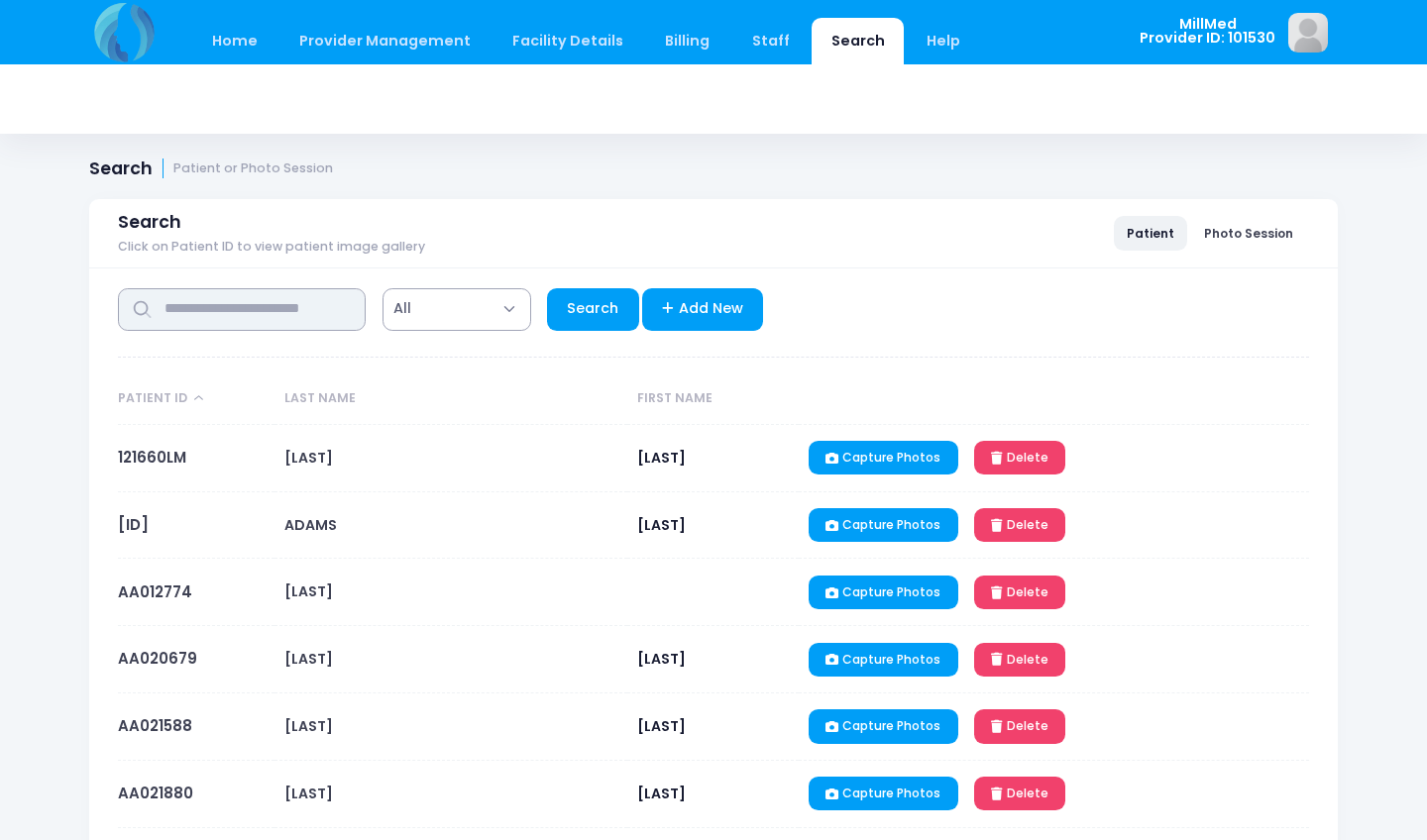 click at bounding box center (242, 309) 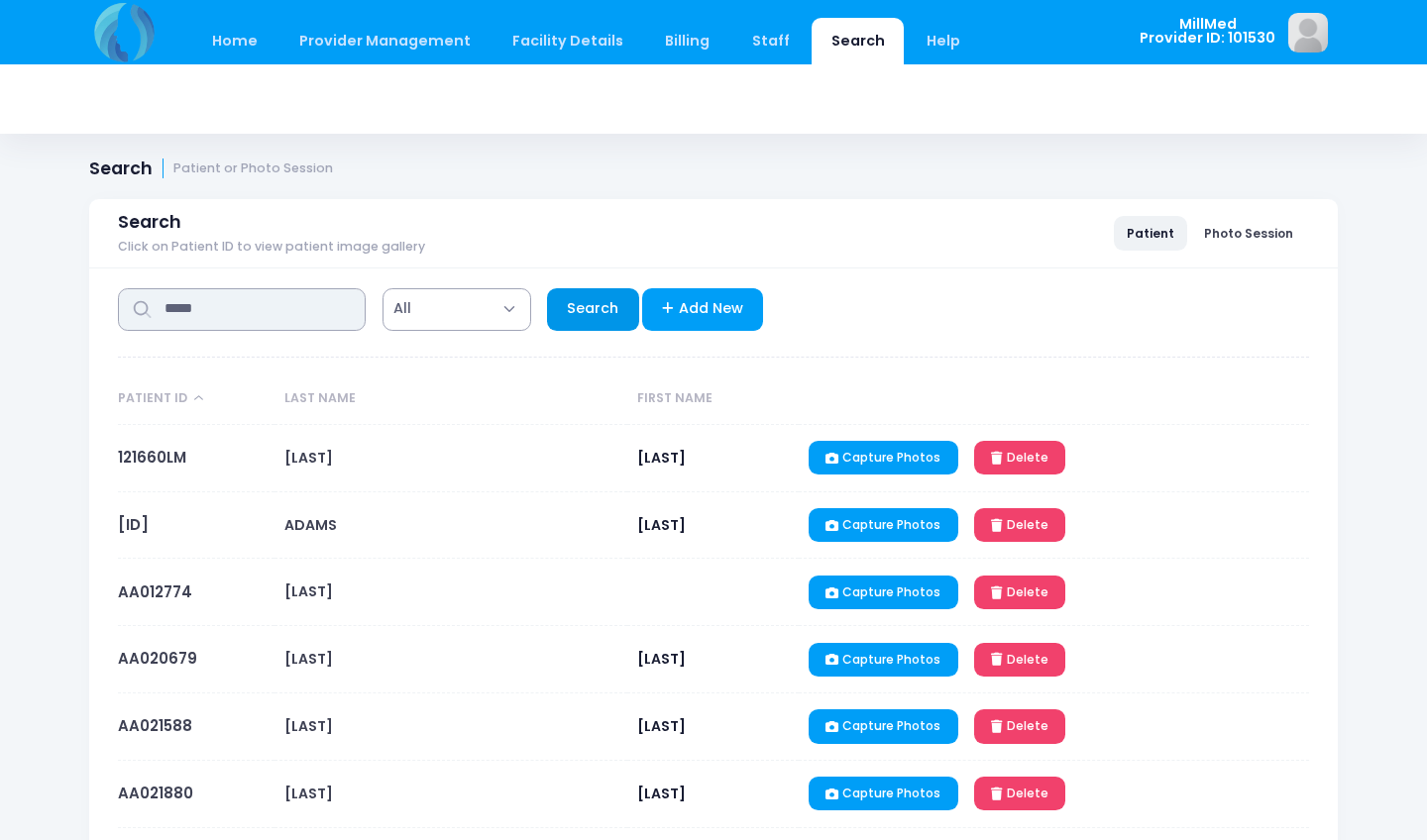 type on "*****" 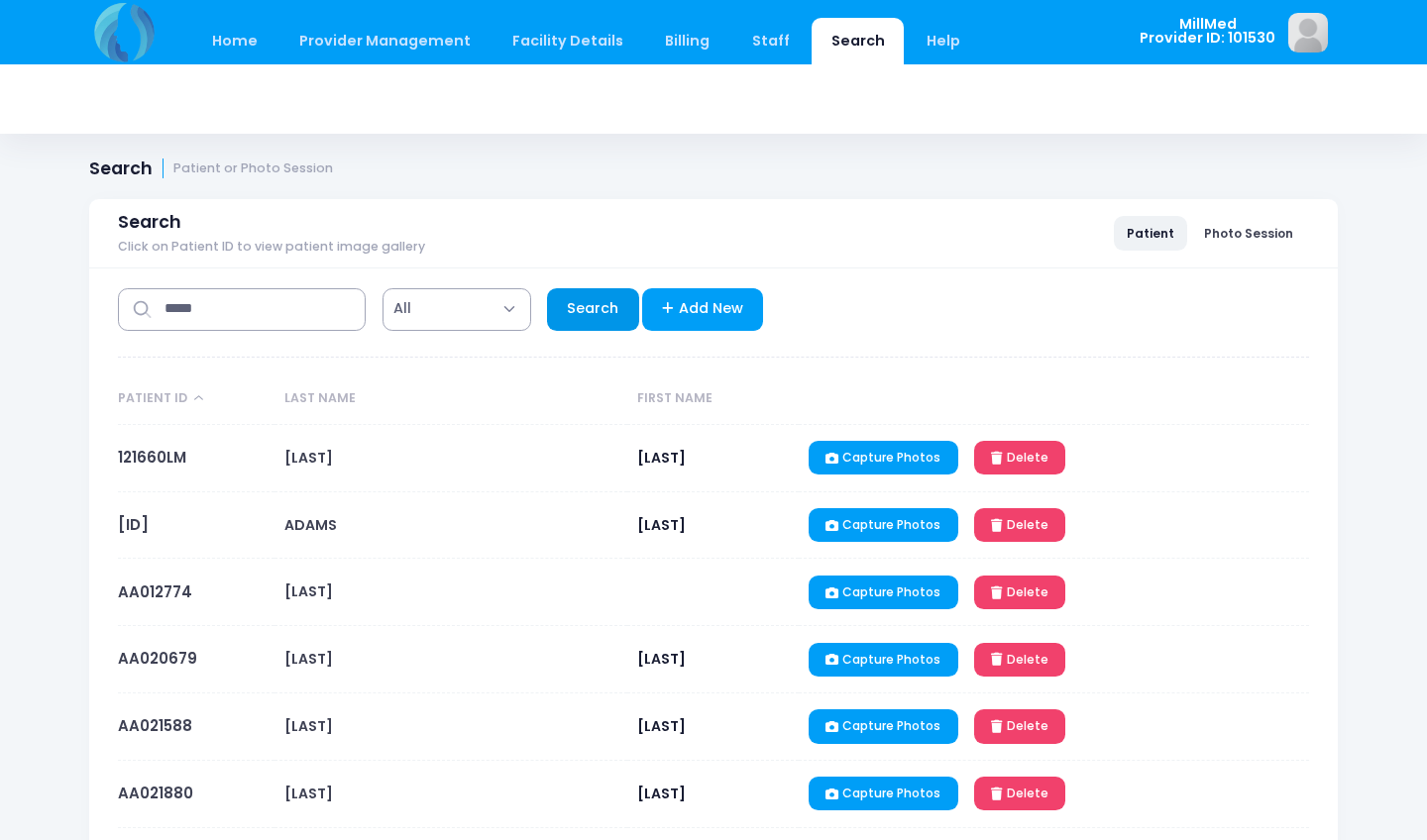 click on "Search" at bounding box center [593, 309] 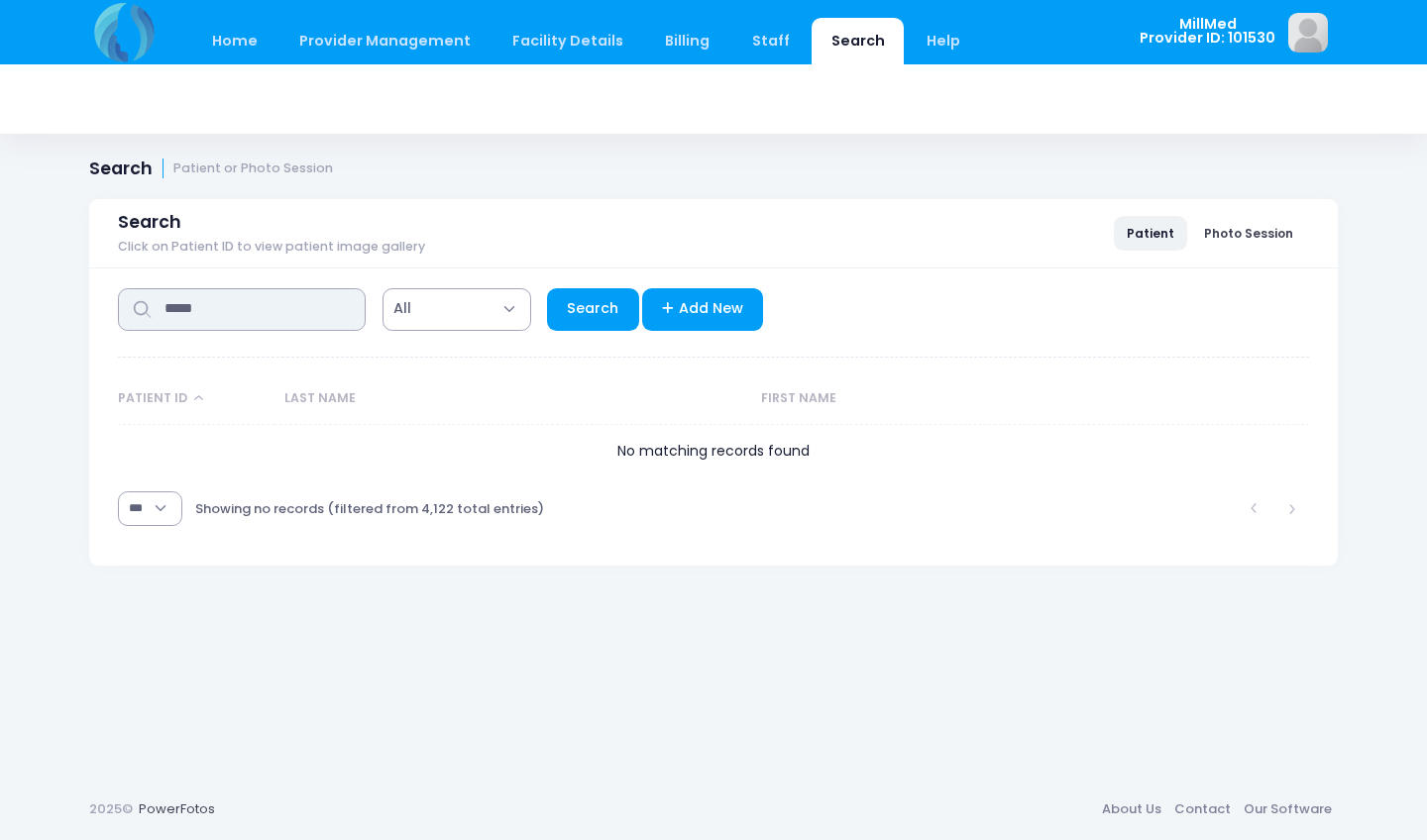 click on "*****" at bounding box center (242, 309) 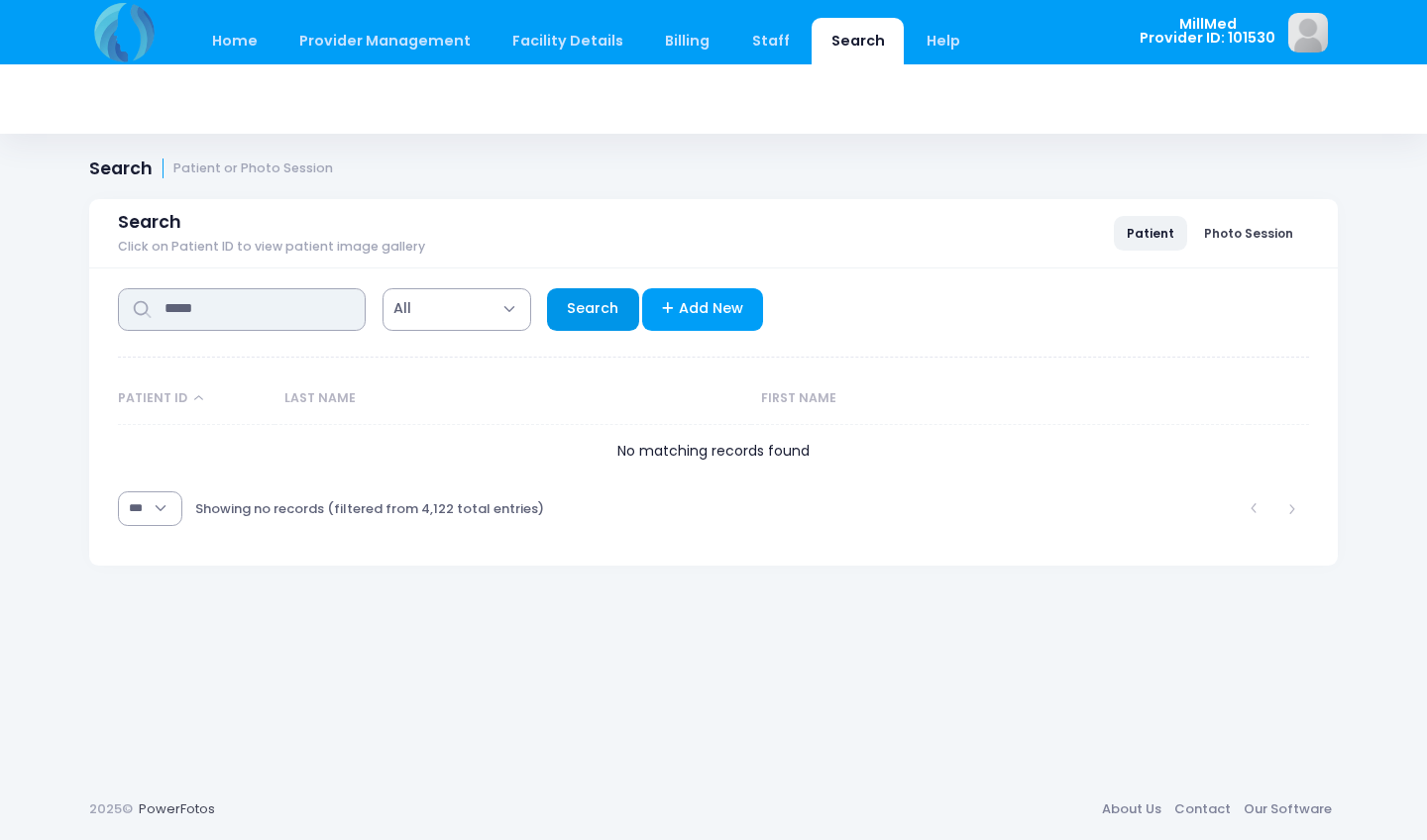 type on "*****" 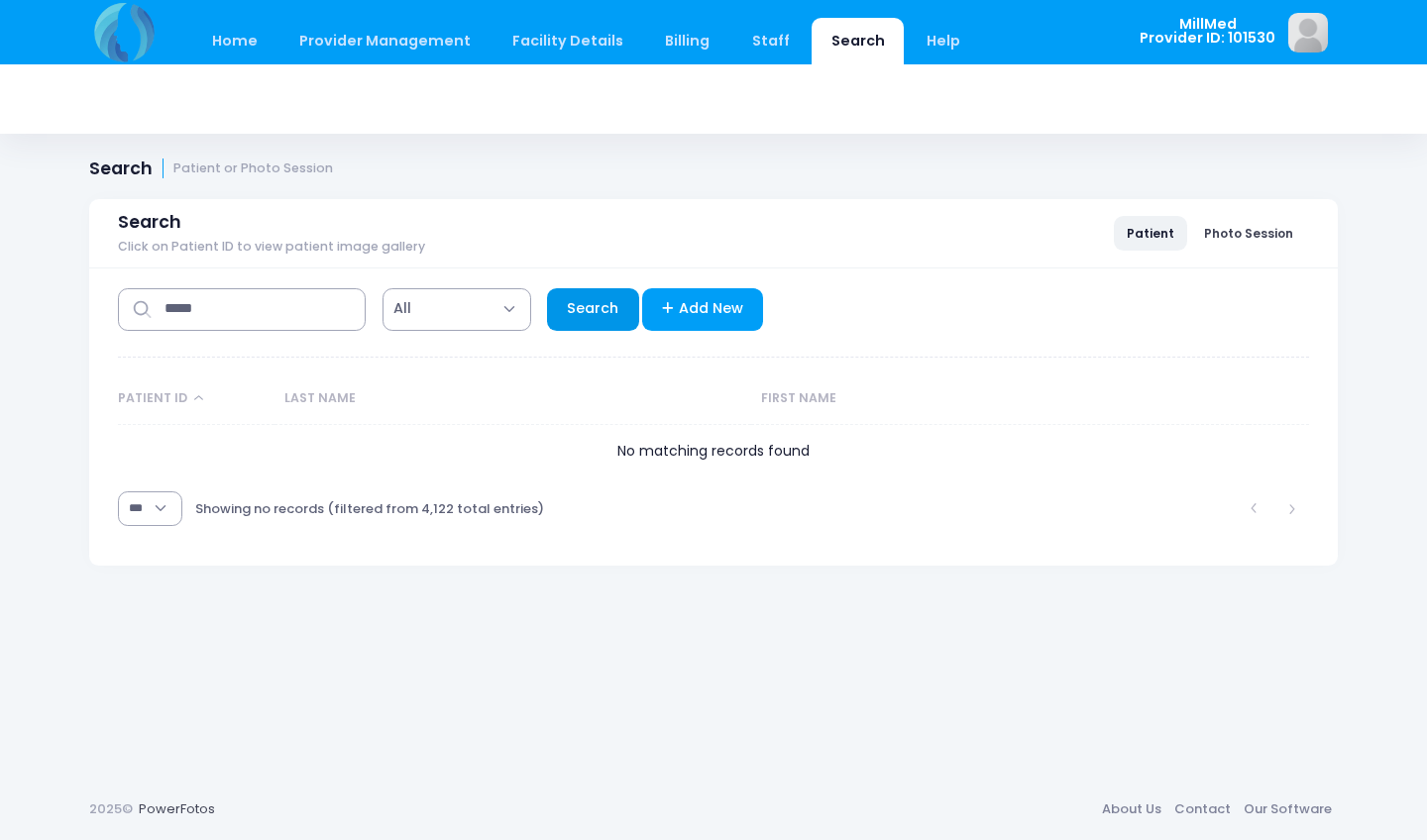 click on "Search" at bounding box center (593, 309) 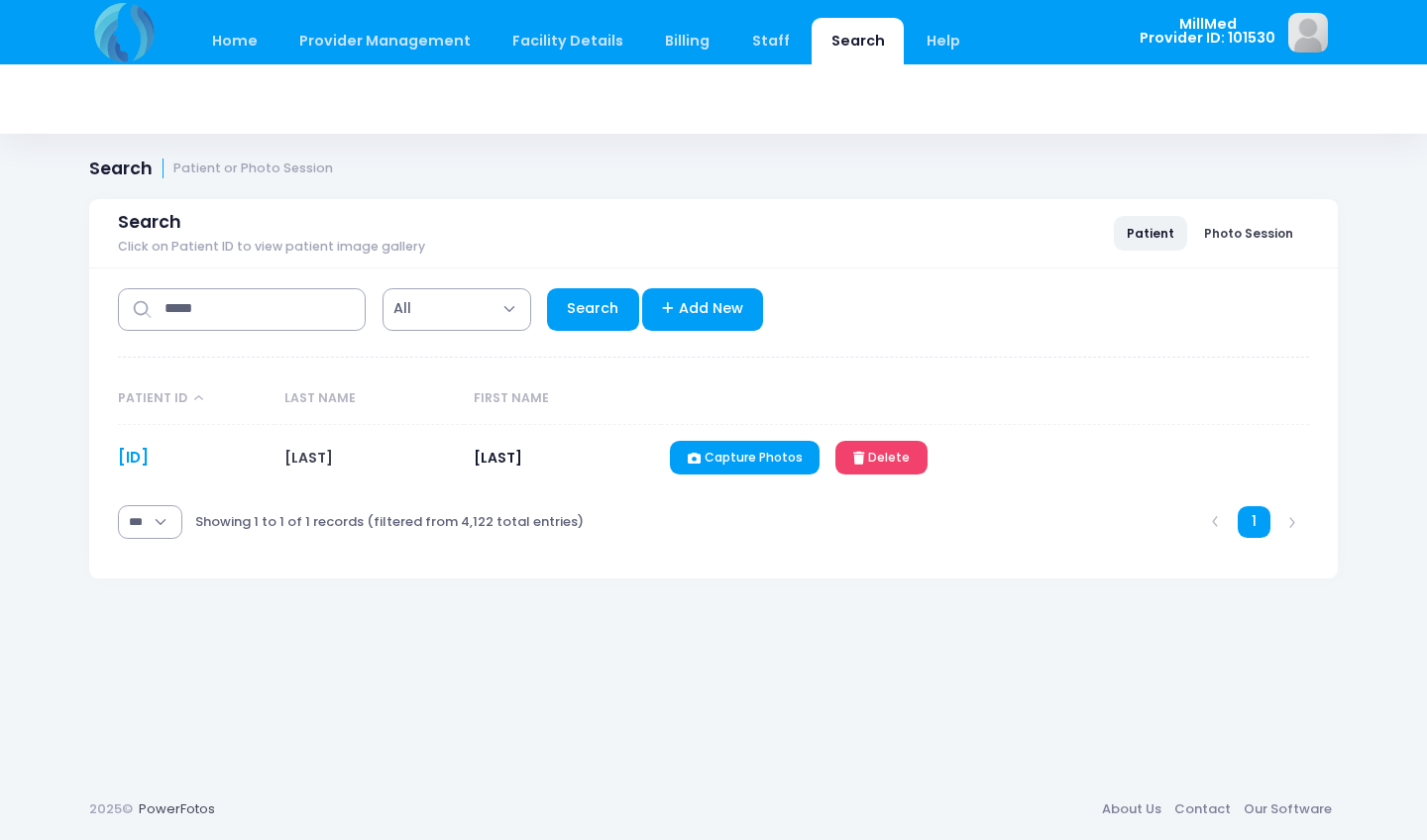 click on "KK061893" at bounding box center (133, 457) 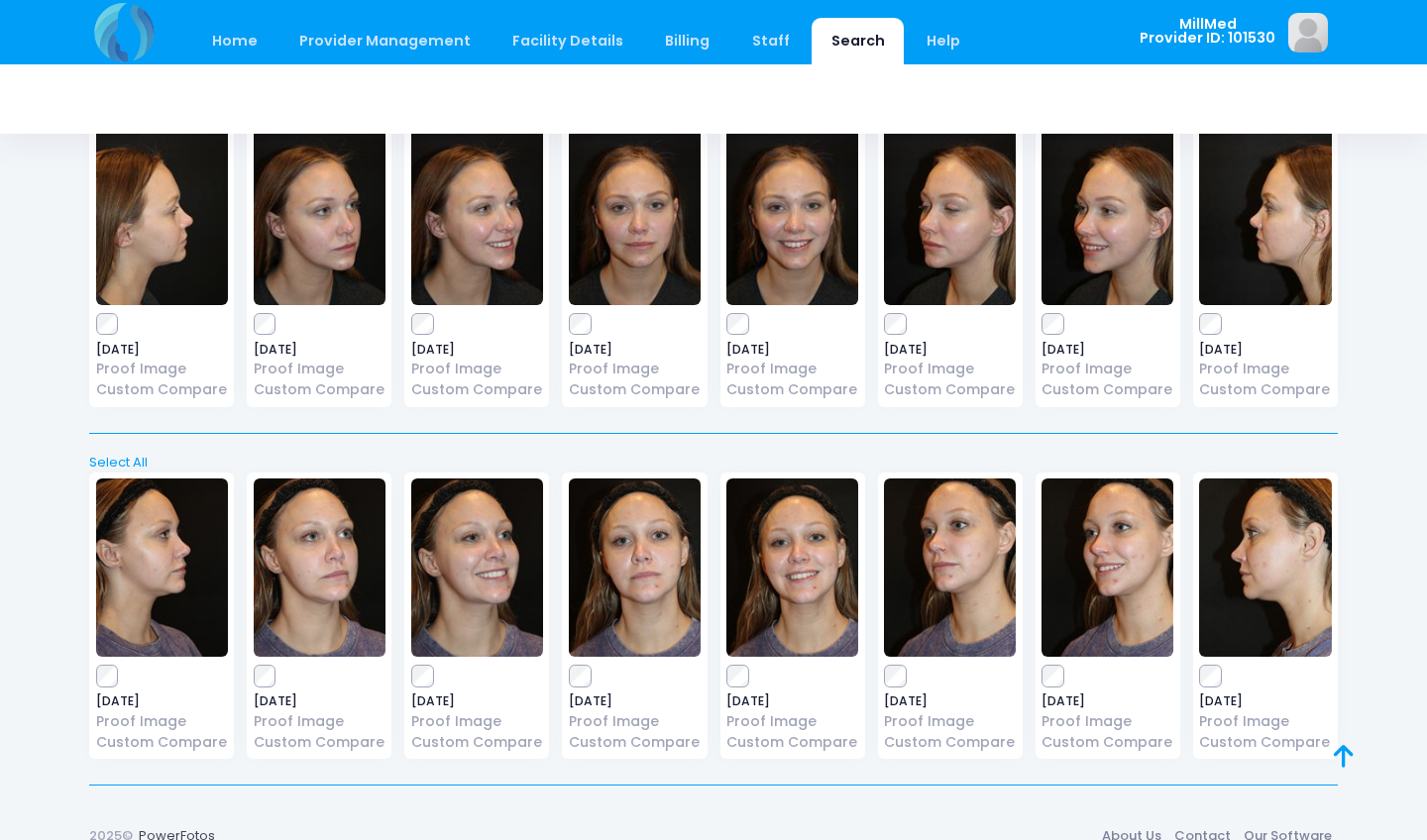 scroll, scrollTop: 2961, scrollLeft: 0, axis: vertical 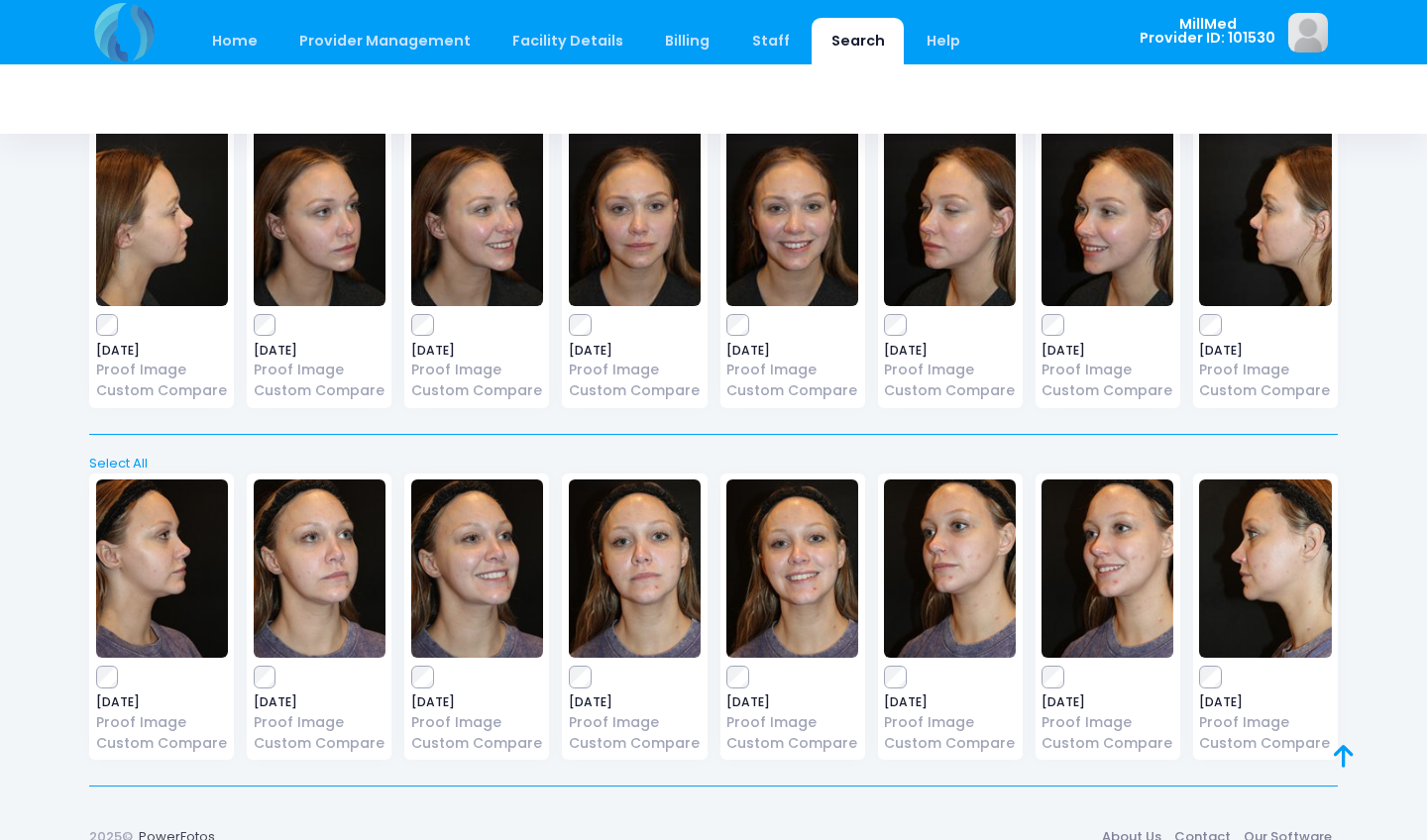 click at bounding box center [634, 217] 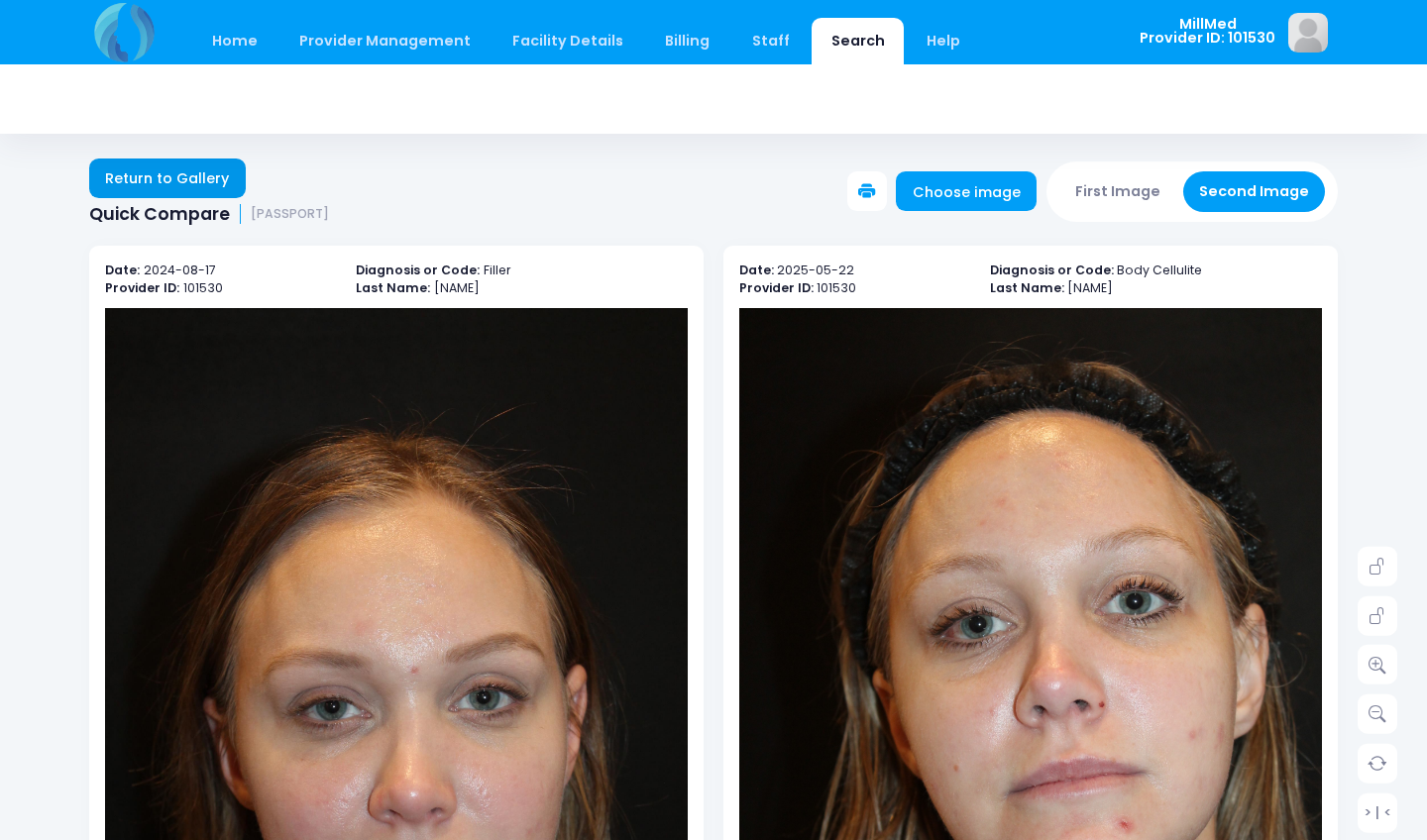 scroll, scrollTop: 0, scrollLeft: 0, axis: both 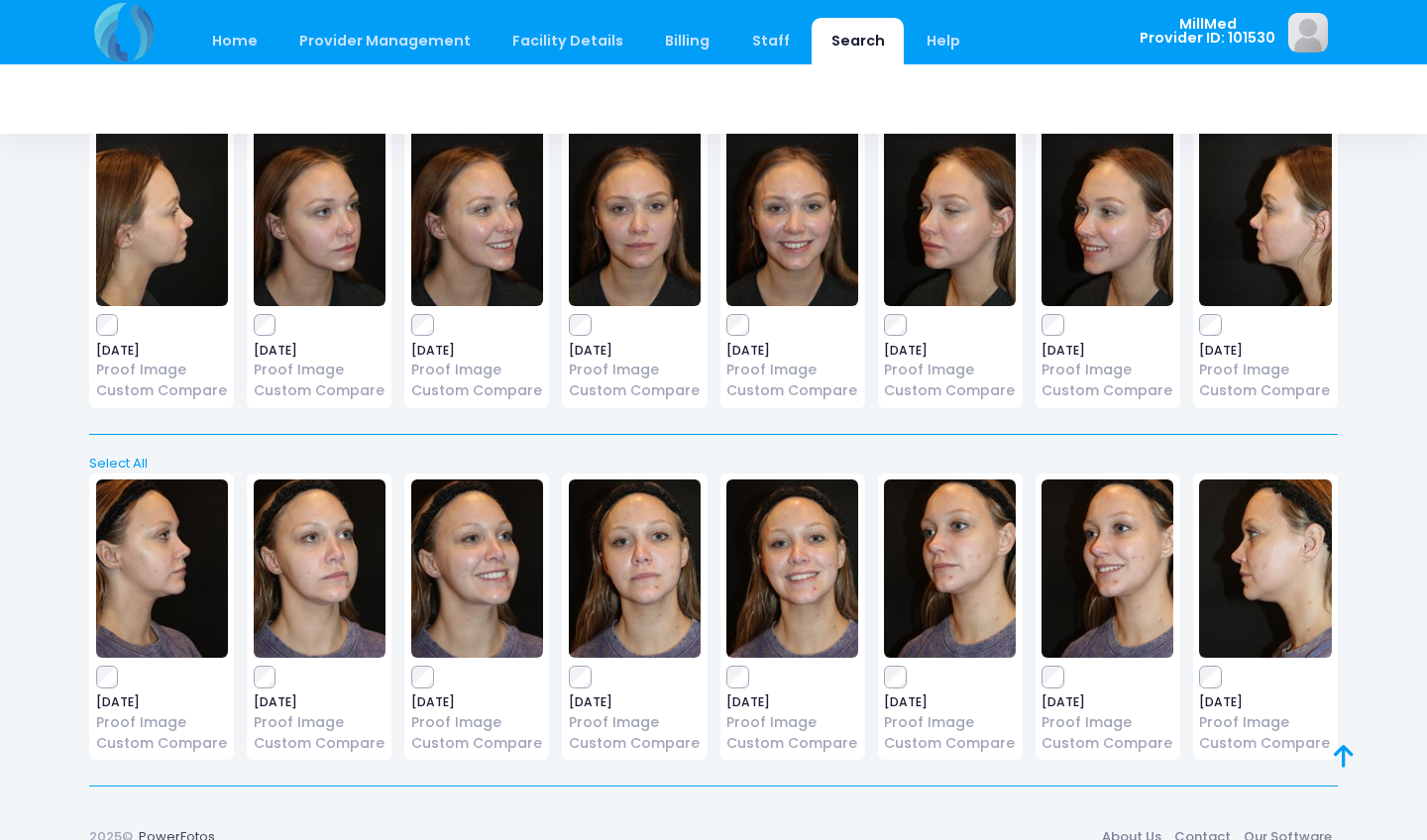 click at bounding box center [1107, 217] 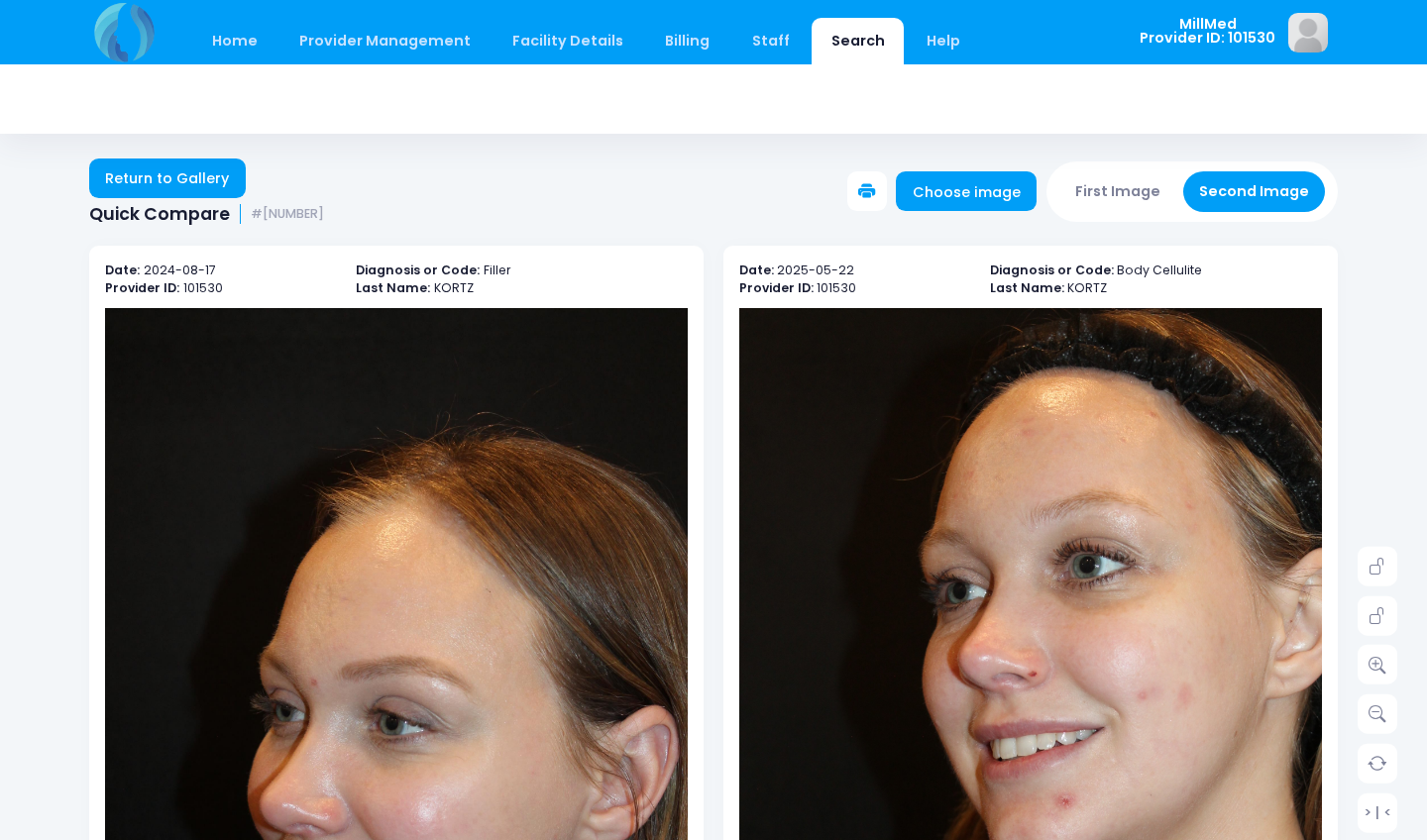 scroll, scrollTop: 0, scrollLeft: 0, axis: both 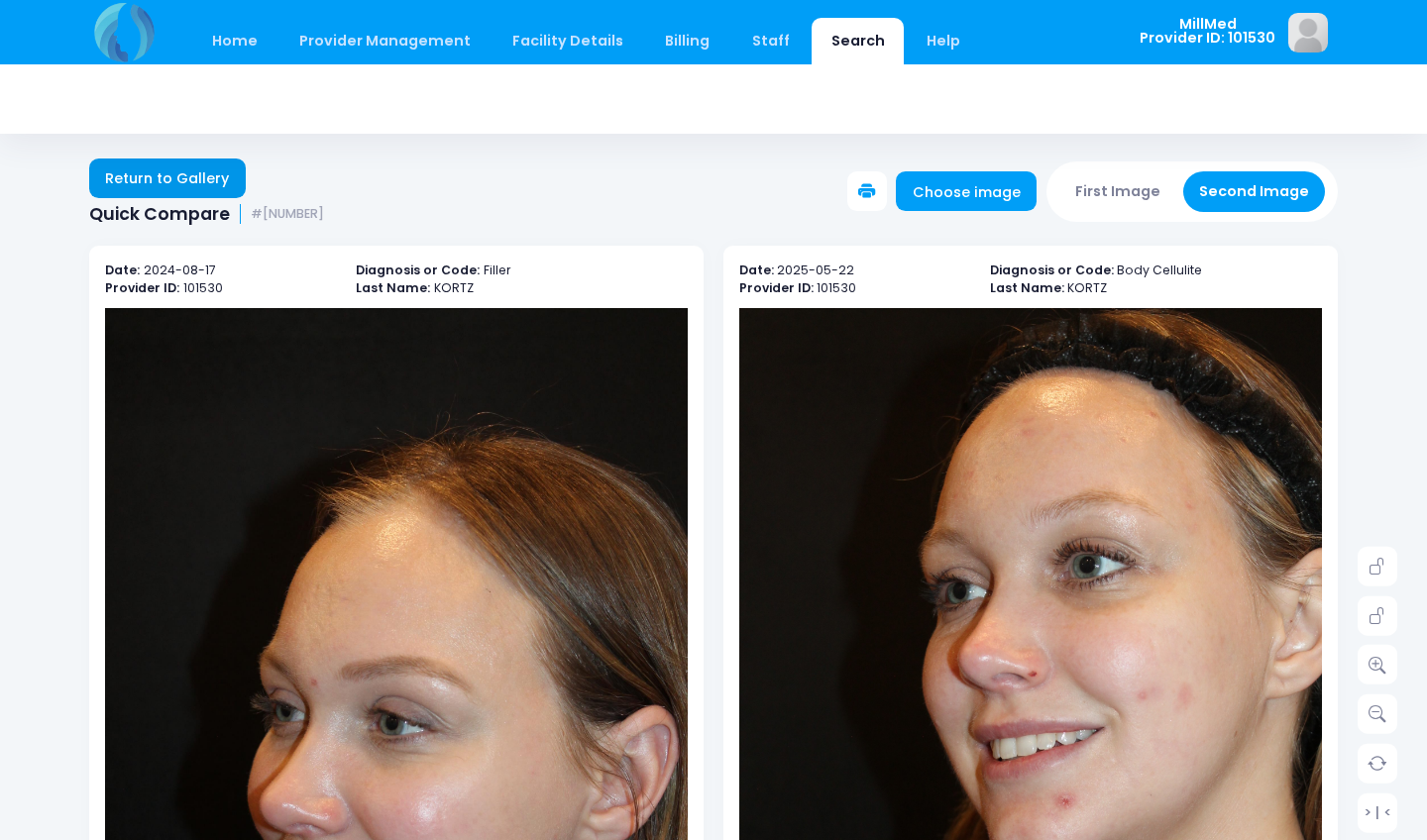 click on "Return to Gallery" at bounding box center (167, 178) 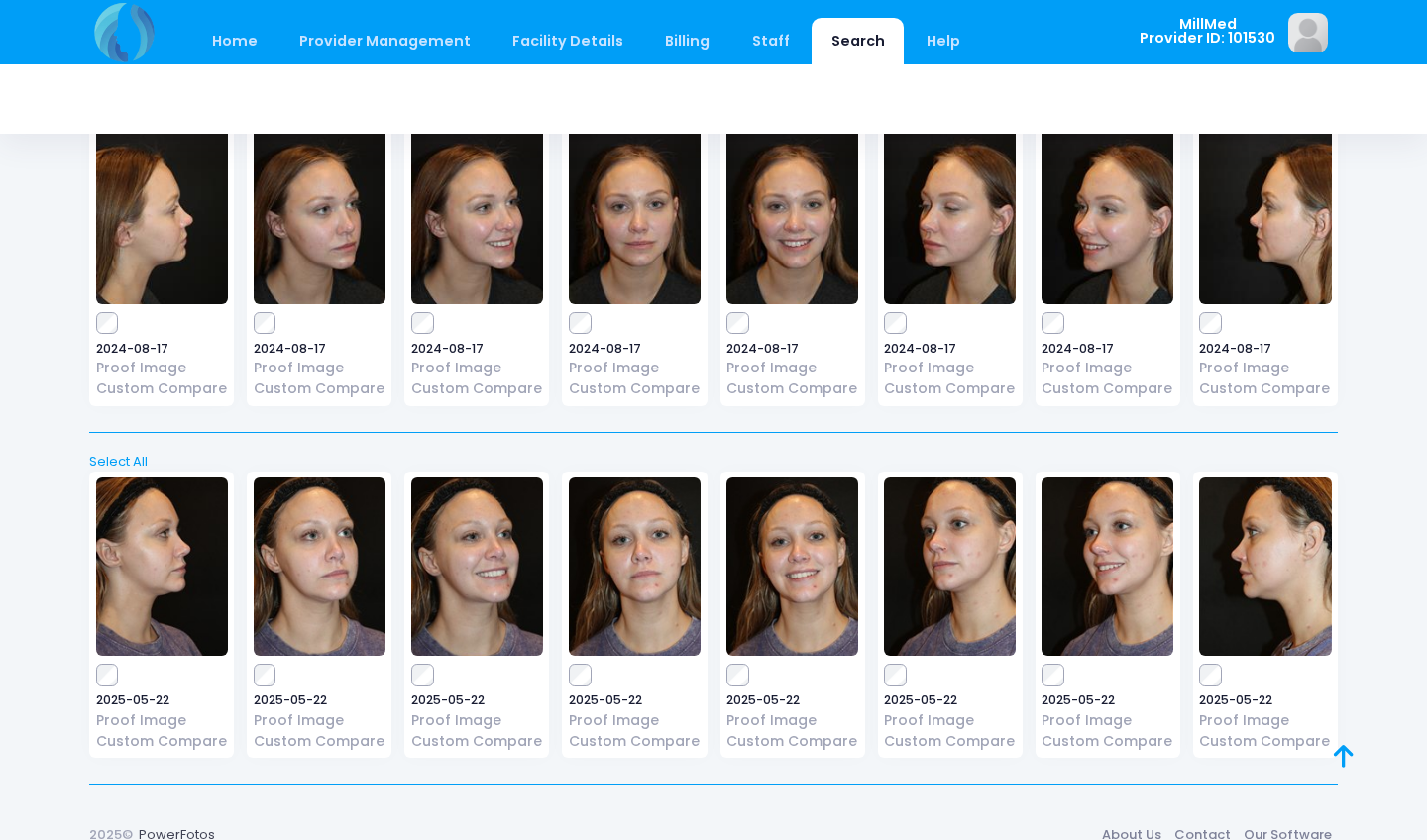 scroll, scrollTop: 2961, scrollLeft: 0, axis: vertical 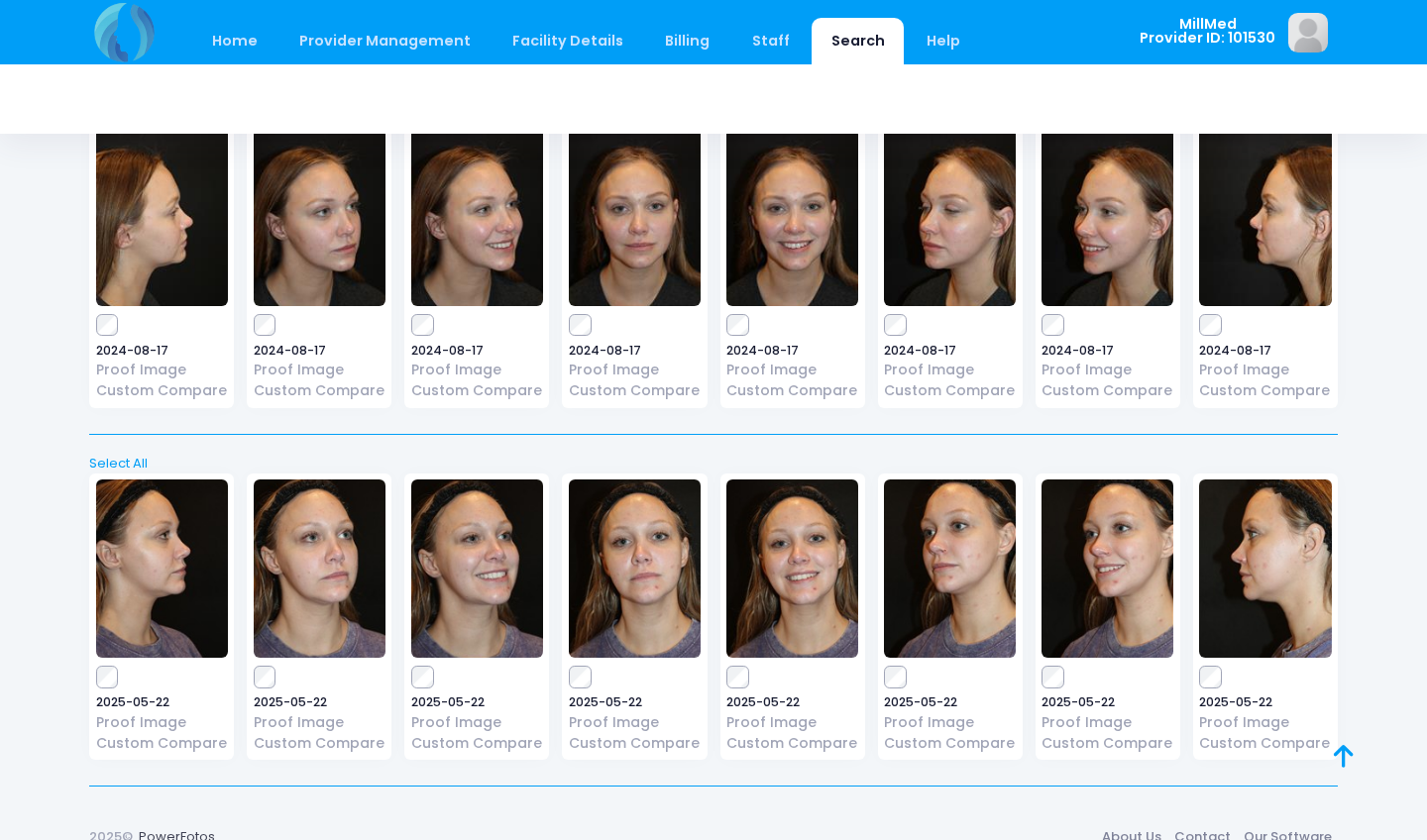 click at bounding box center [634, 217] 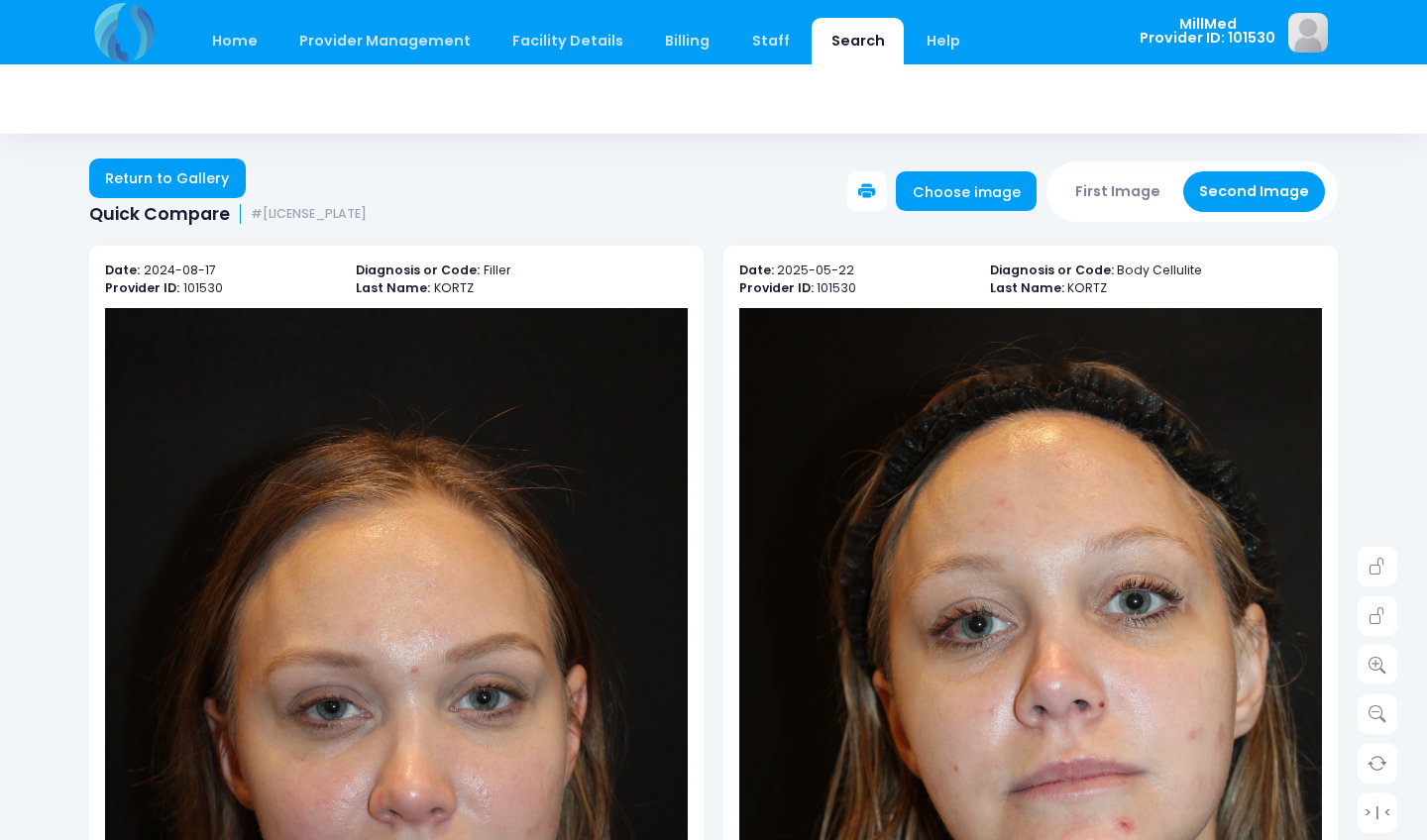scroll, scrollTop: 0, scrollLeft: 0, axis: both 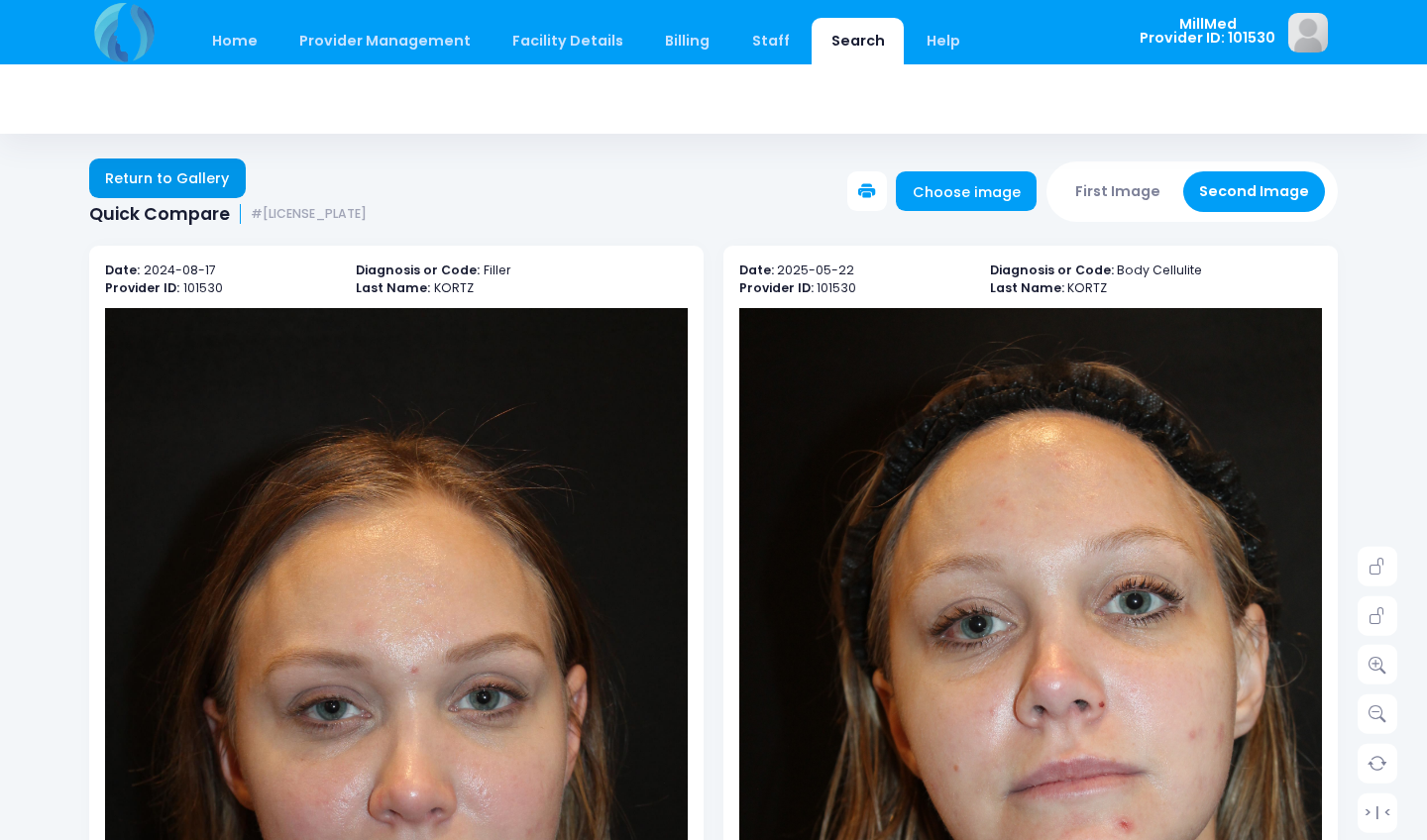 click on "Return to Gallery" at bounding box center (167, 178) 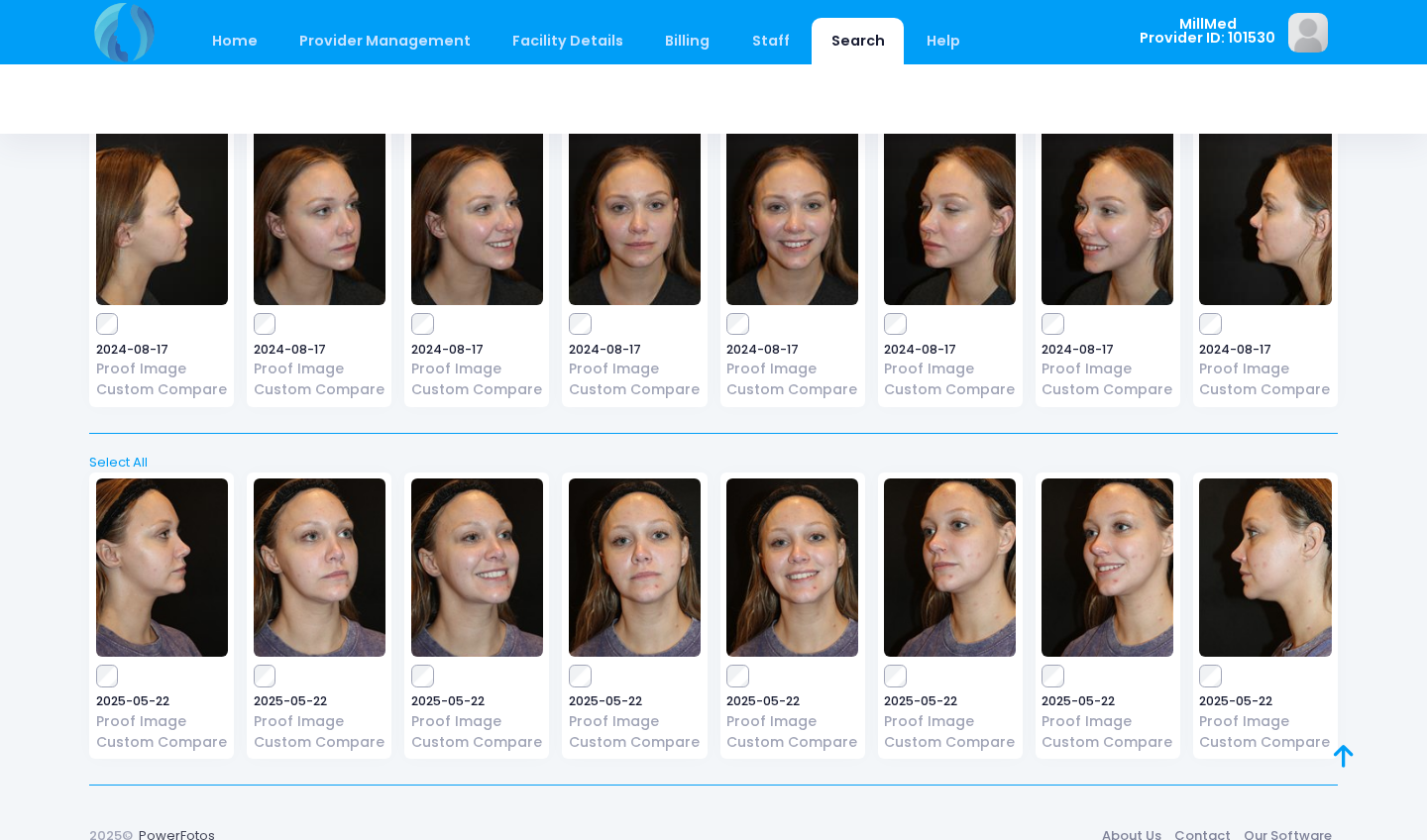 scroll, scrollTop: 2961, scrollLeft: 0, axis: vertical 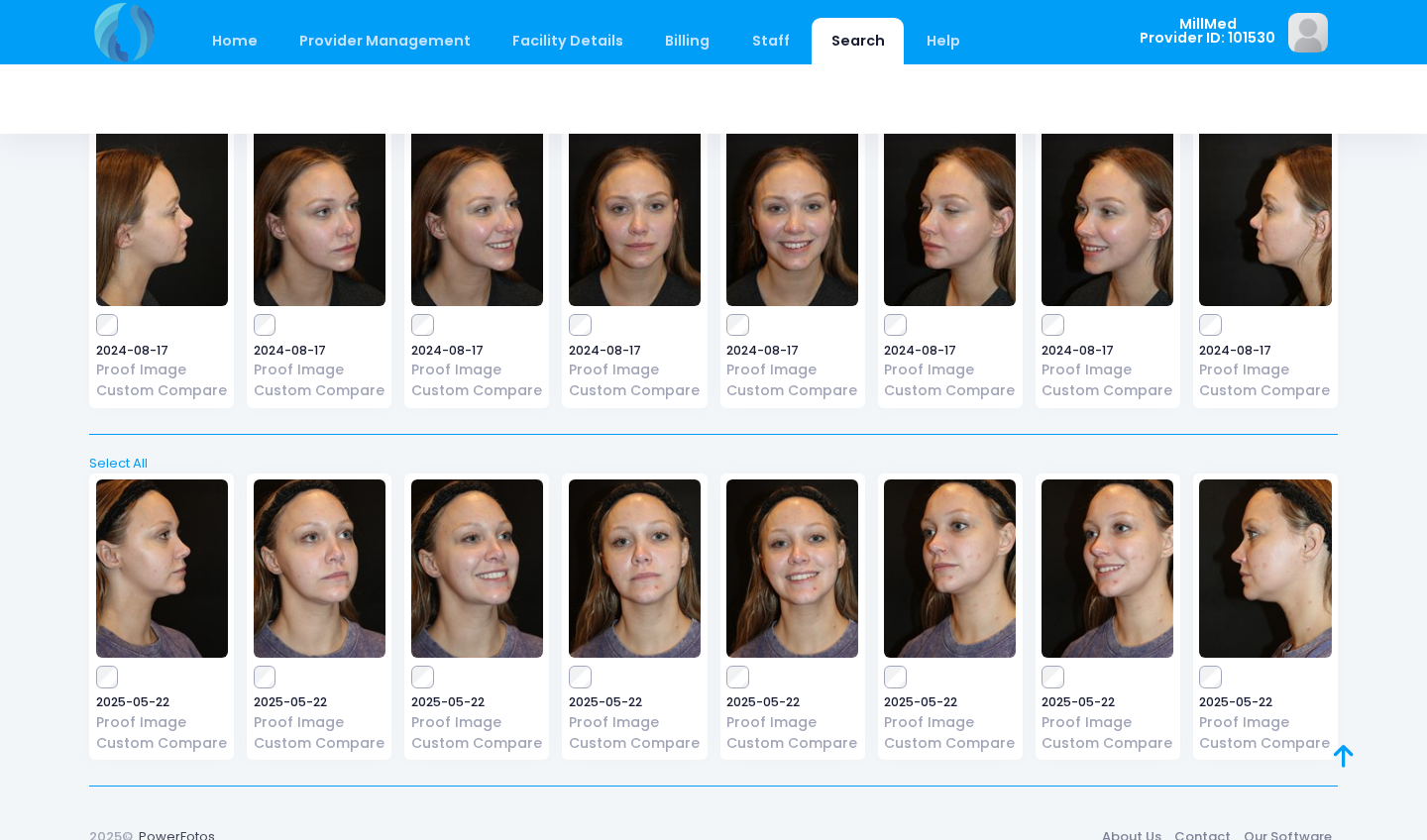 click at bounding box center [319, 217] 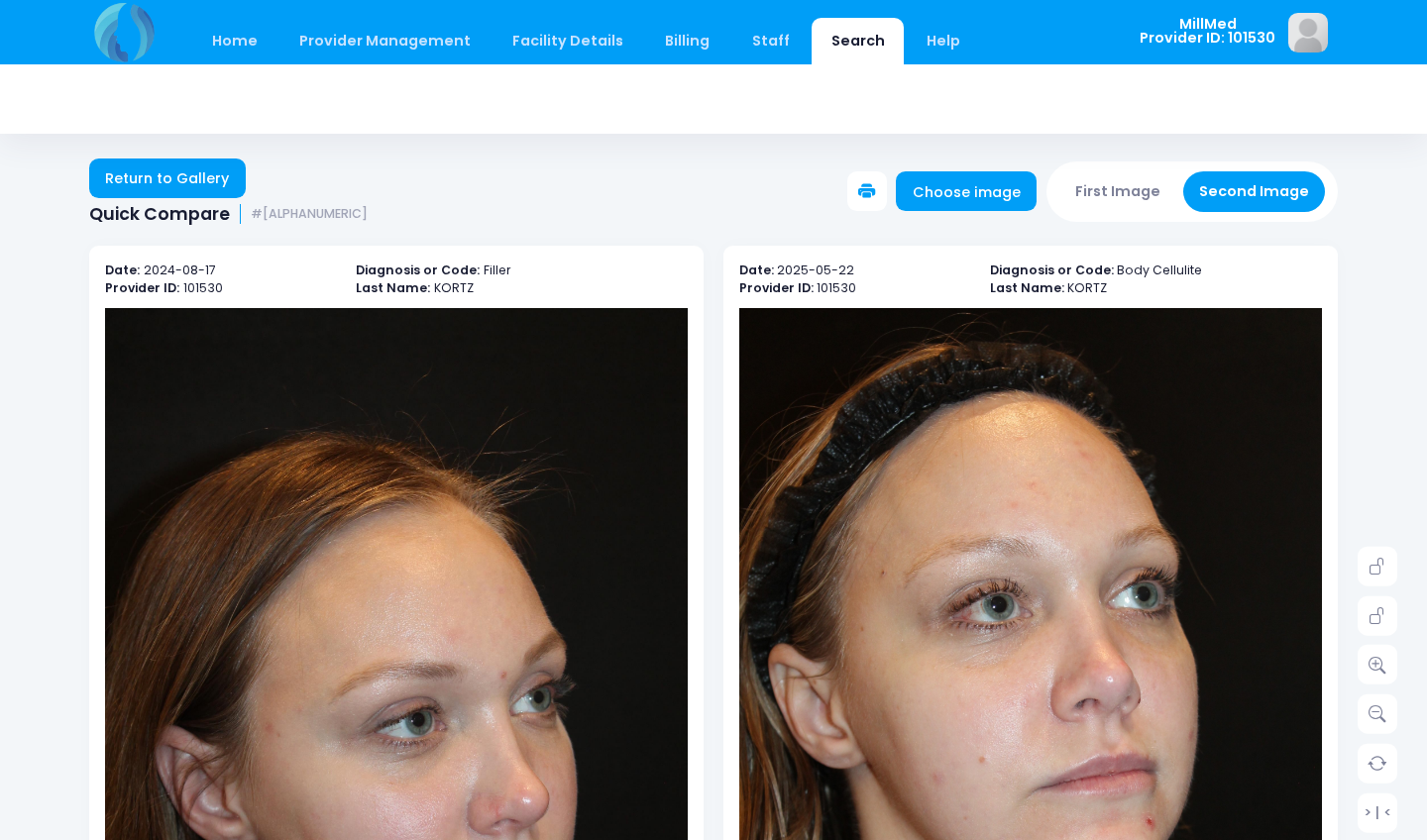scroll, scrollTop: 0, scrollLeft: 0, axis: both 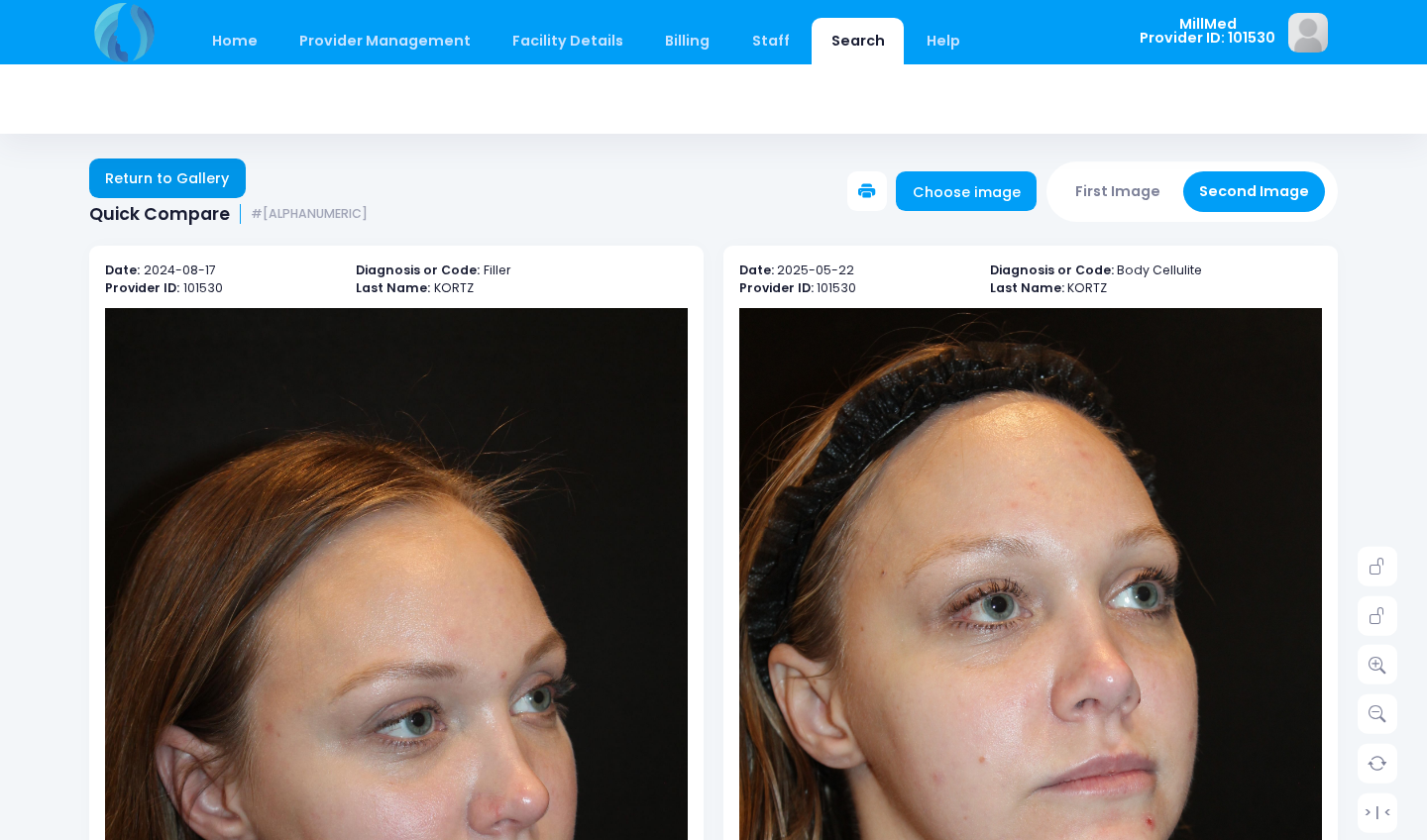 click on "Return to Gallery" at bounding box center [167, 178] 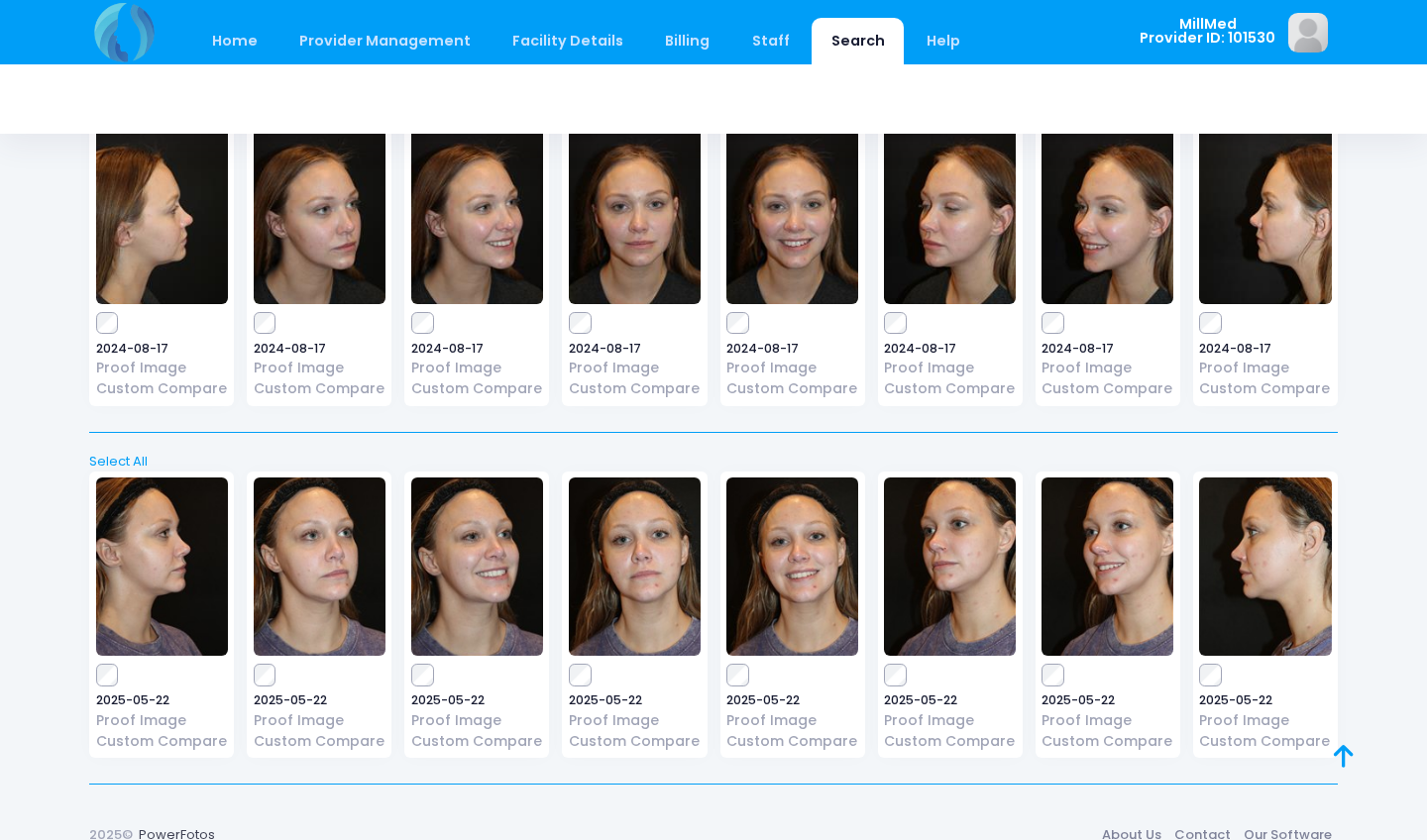 scroll, scrollTop: 2961, scrollLeft: 0, axis: vertical 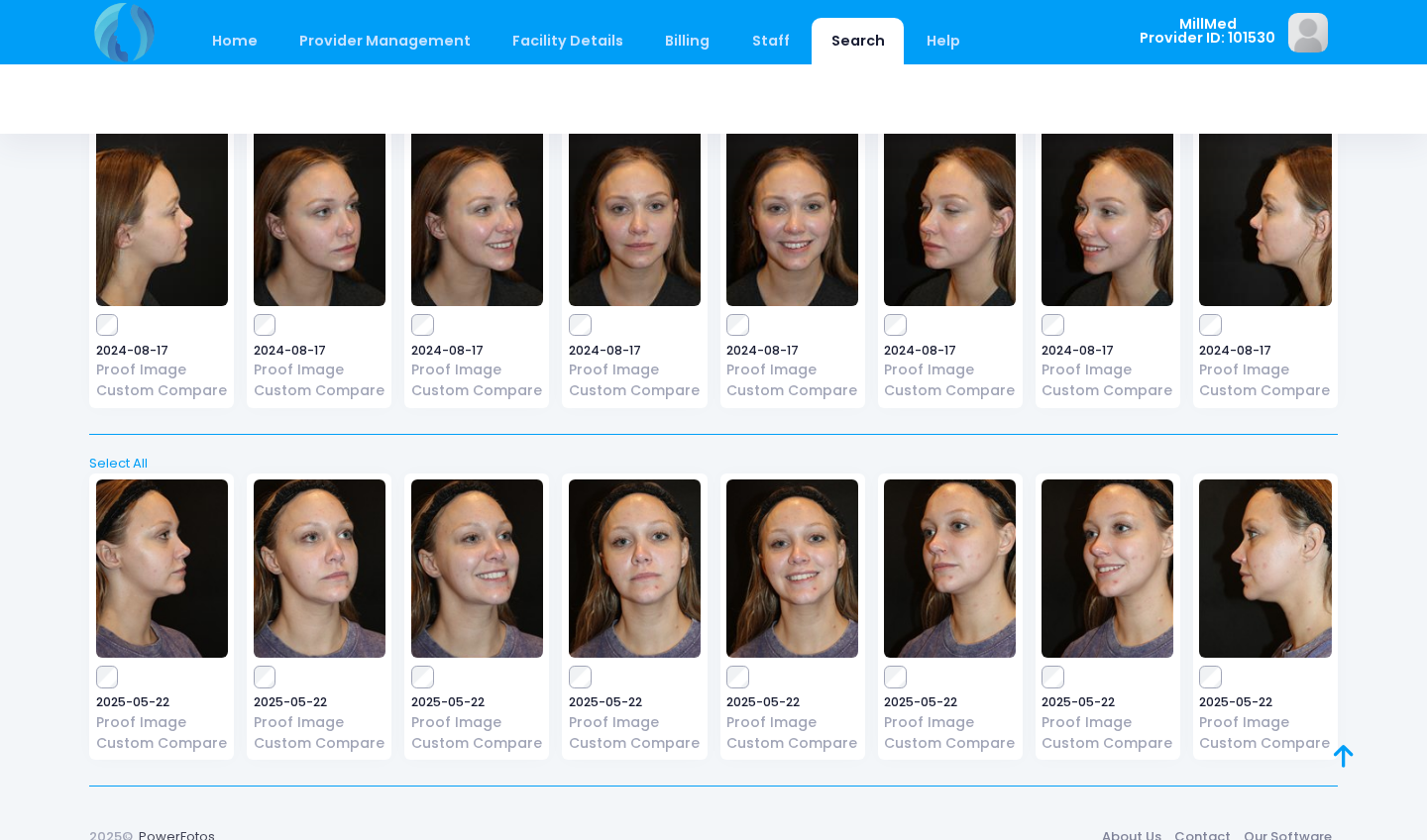 click at bounding box center [1264, 217] 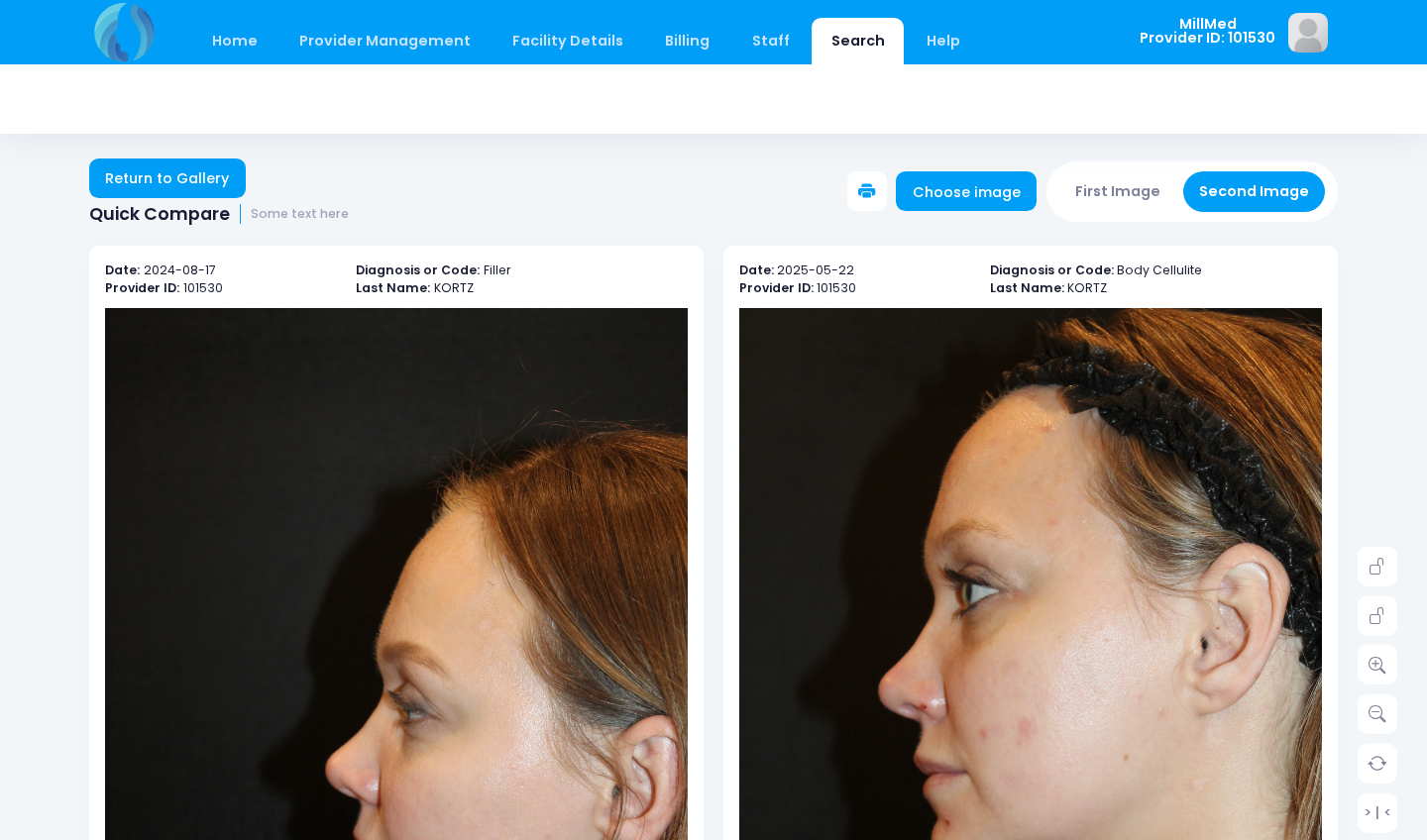 scroll, scrollTop: 0, scrollLeft: 0, axis: both 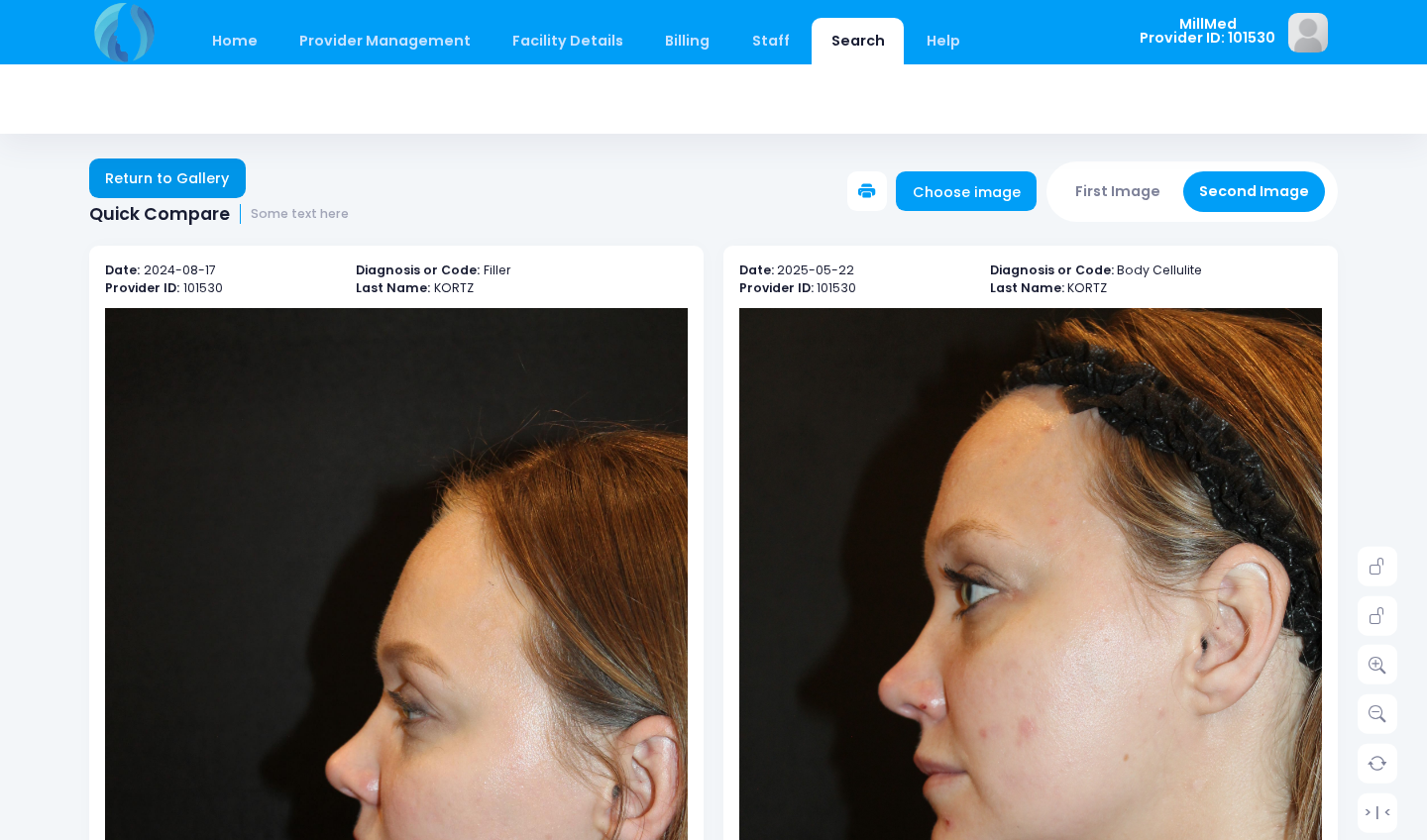 click on "Return to Gallery" at bounding box center [167, 178] 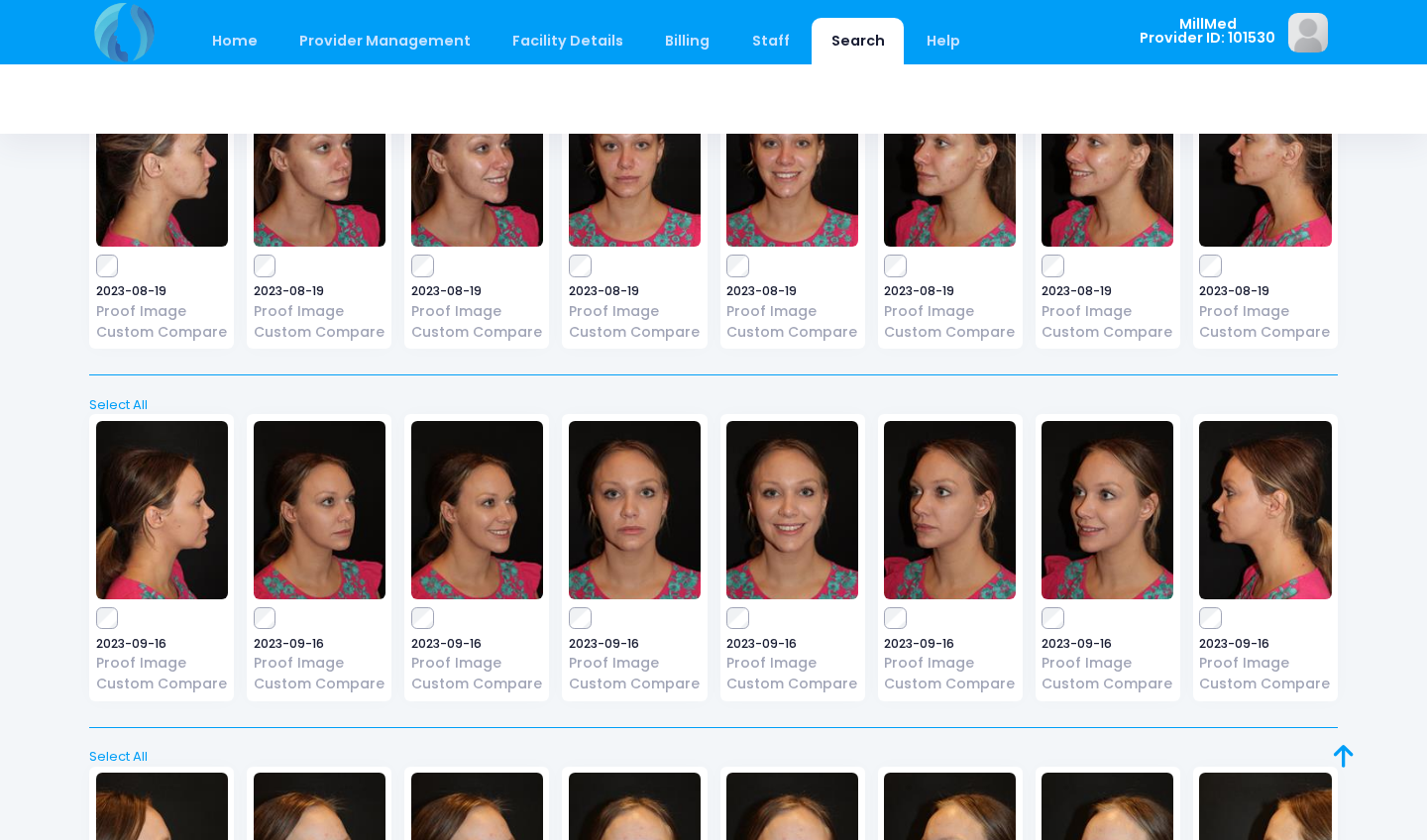 scroll, scrollTop: 1968, scrollLeft: 0, axis: vertical 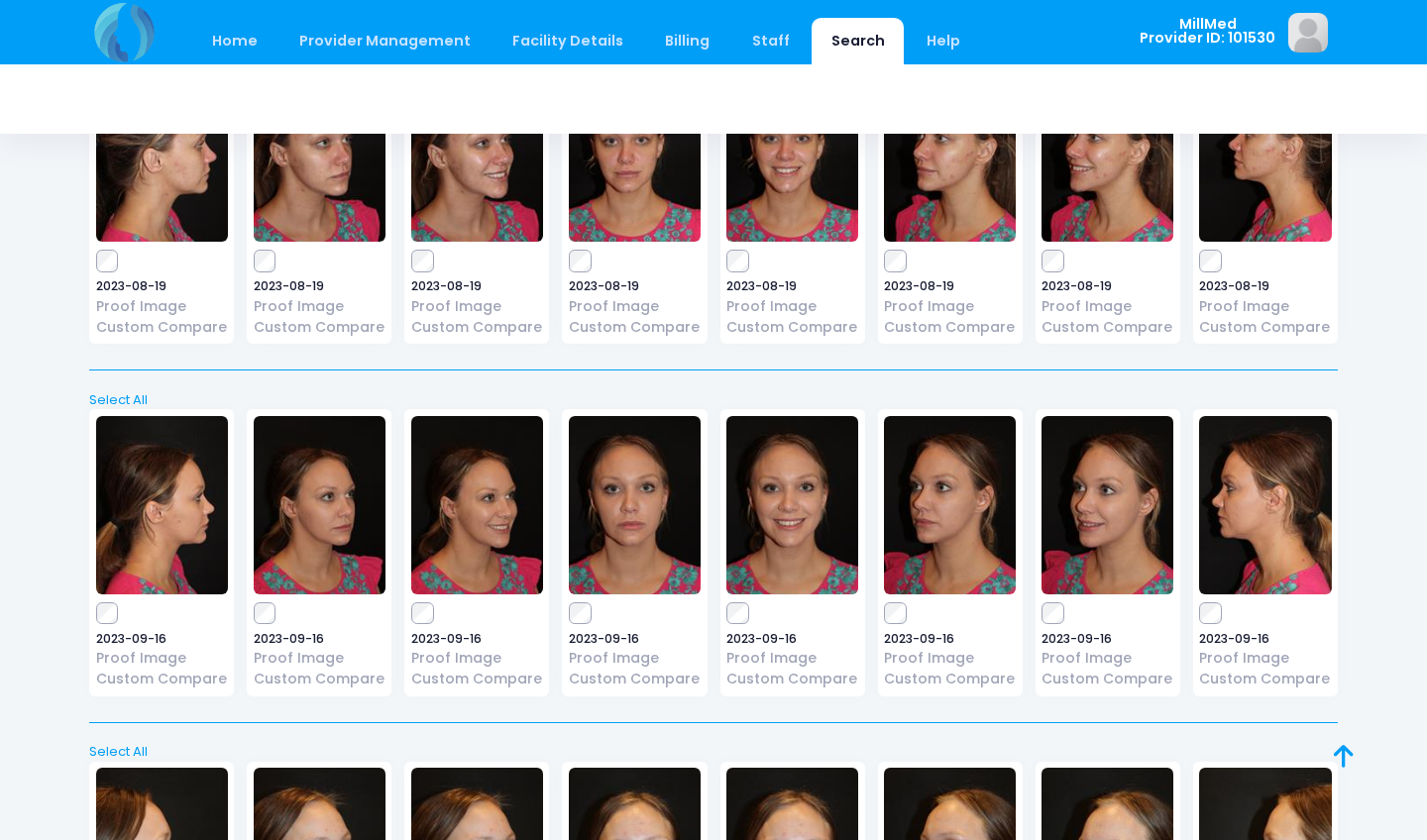 click at bounding box center [634, 505] 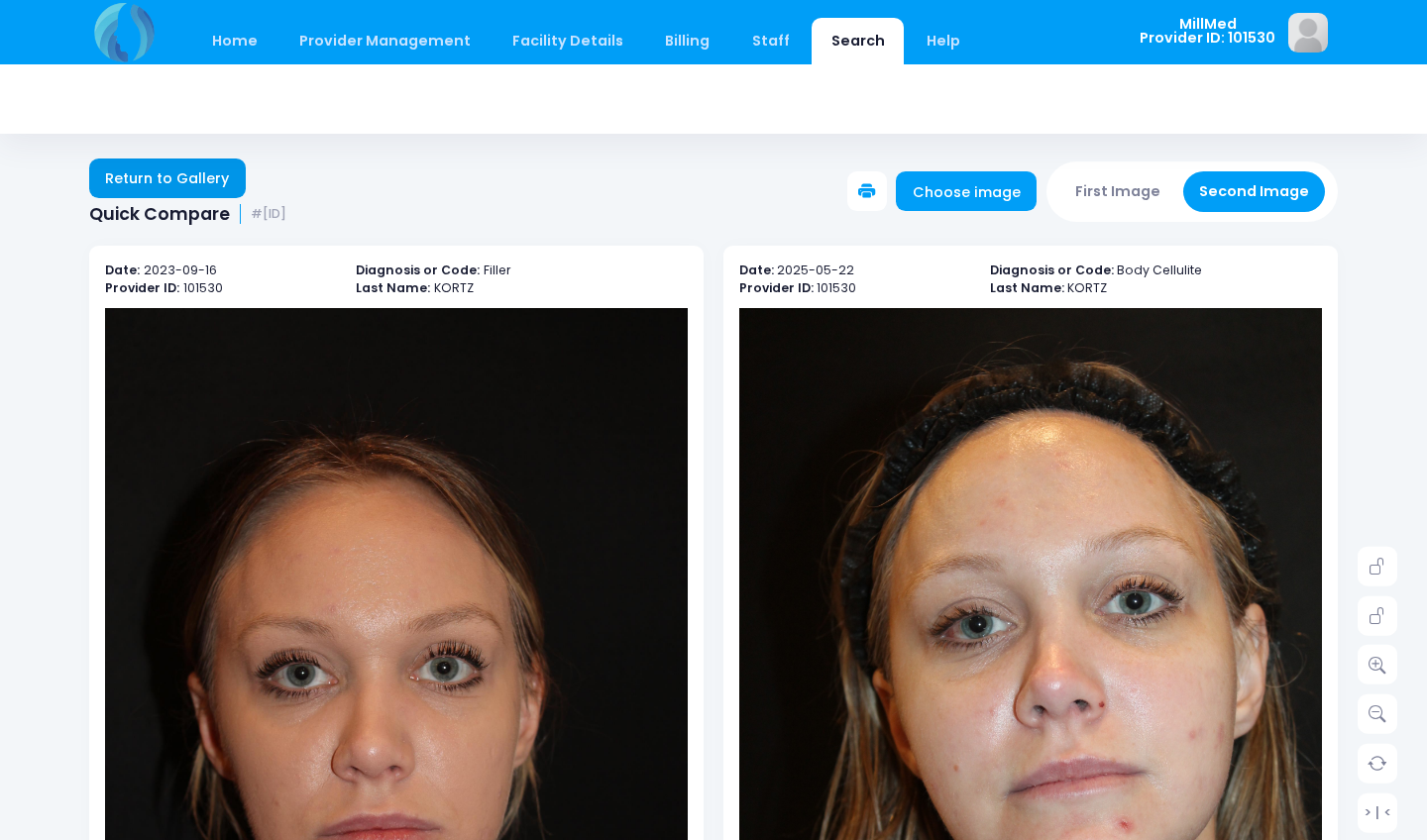 scroll, scrollTop: 0, scrollLeft: 0, axis: both 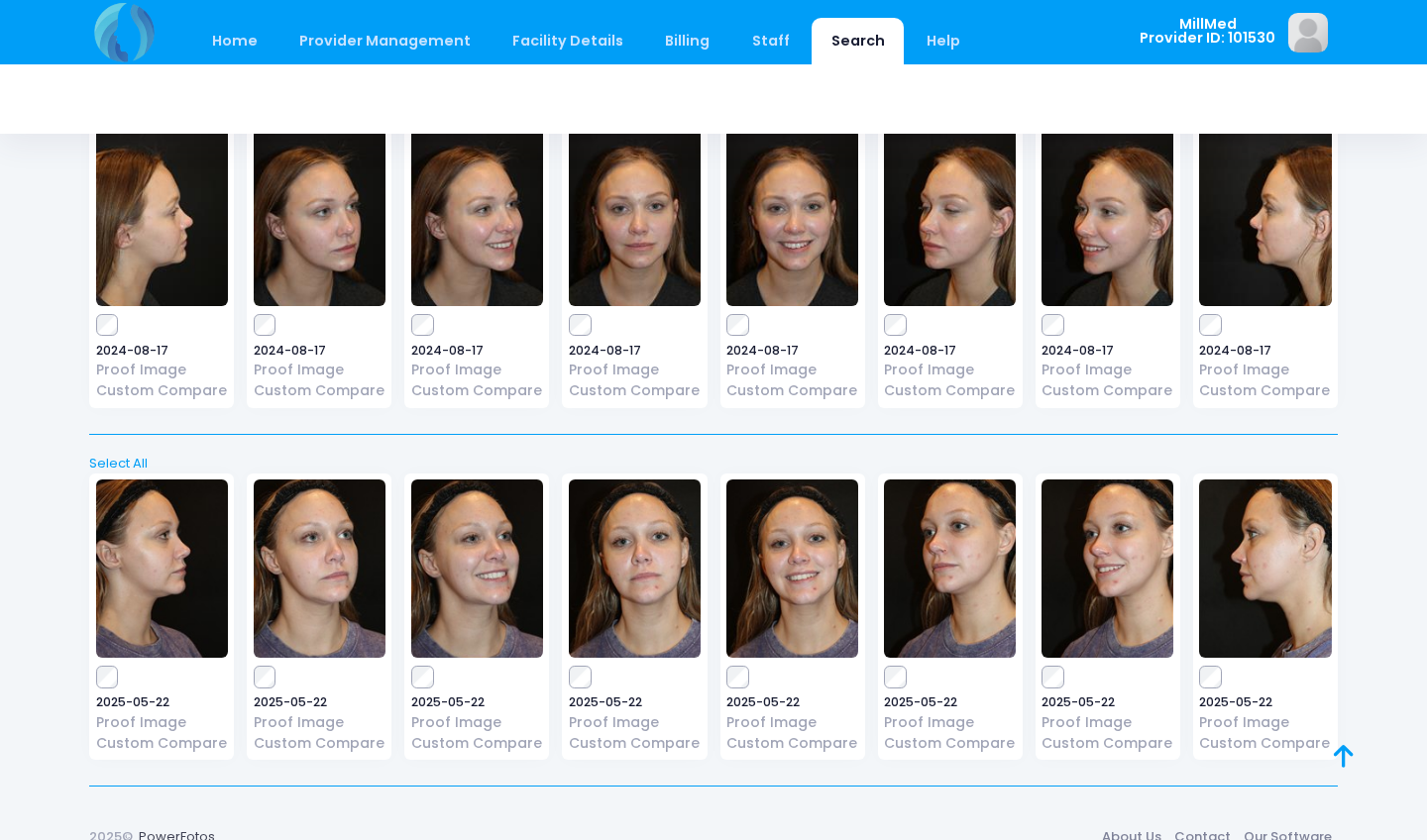 click at bounding box center [319, 217] 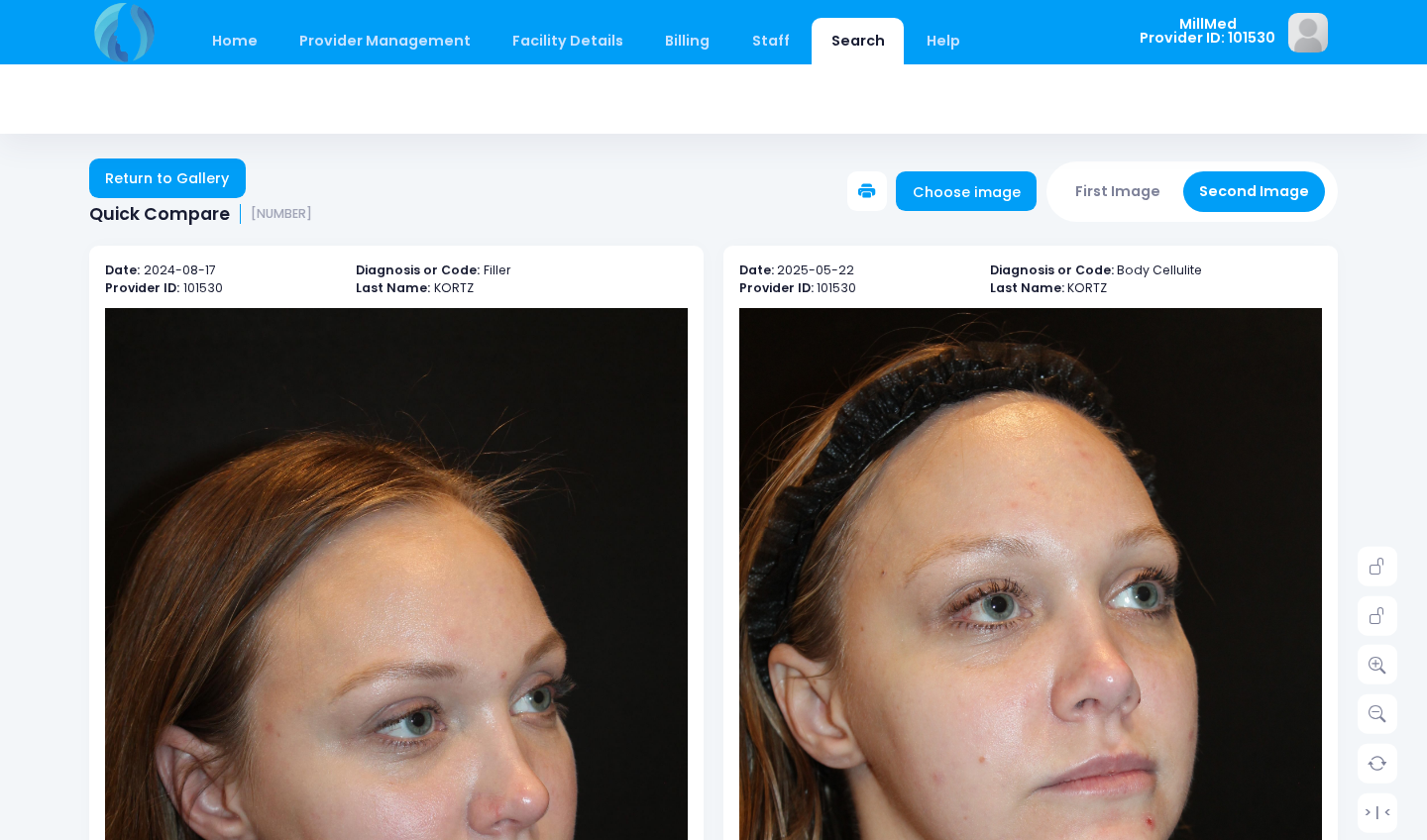 scroll, scrollTop: 0, scrollLeft: 0, axis: both 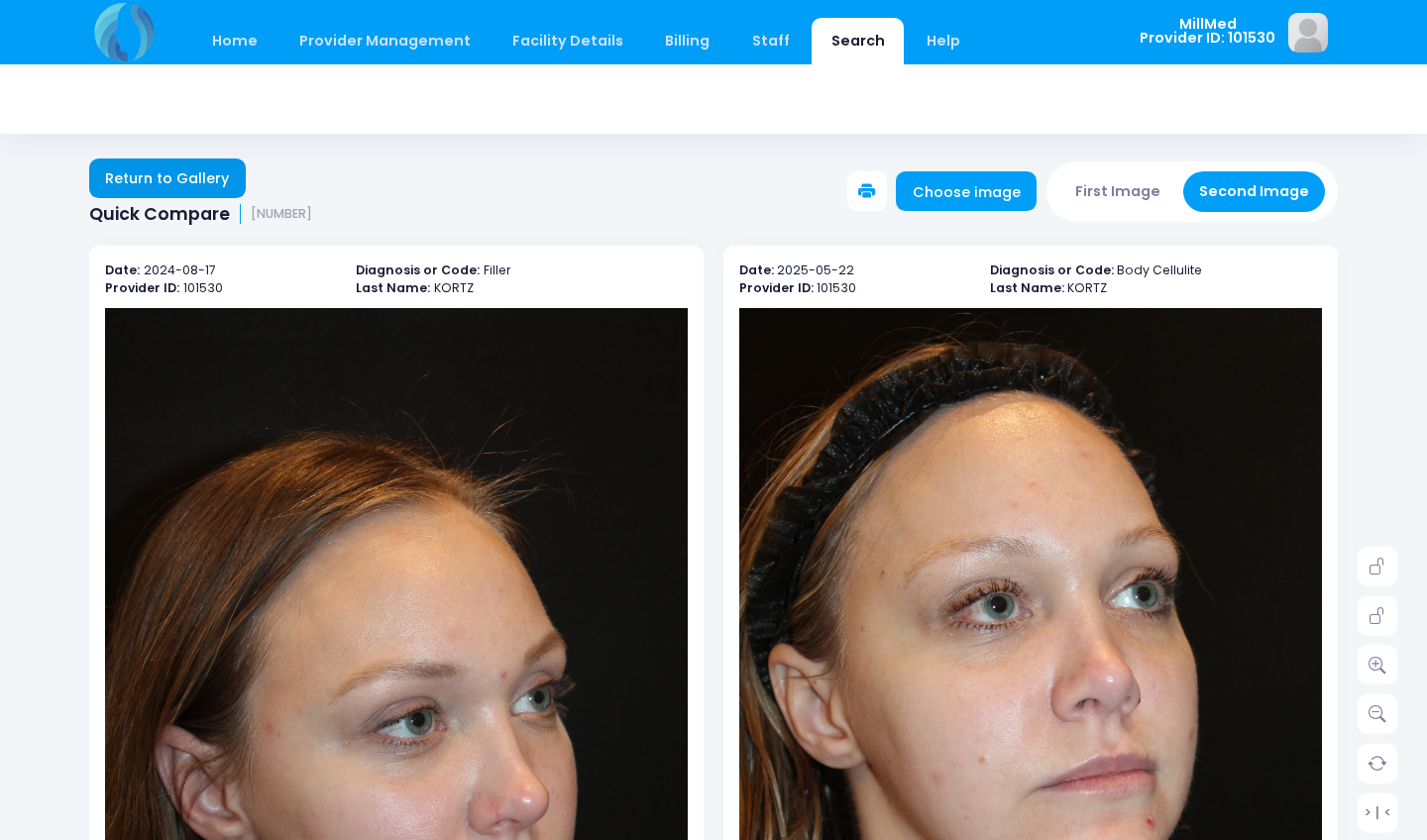 click on "Return to Gallery" at bounding box center [167, 178] 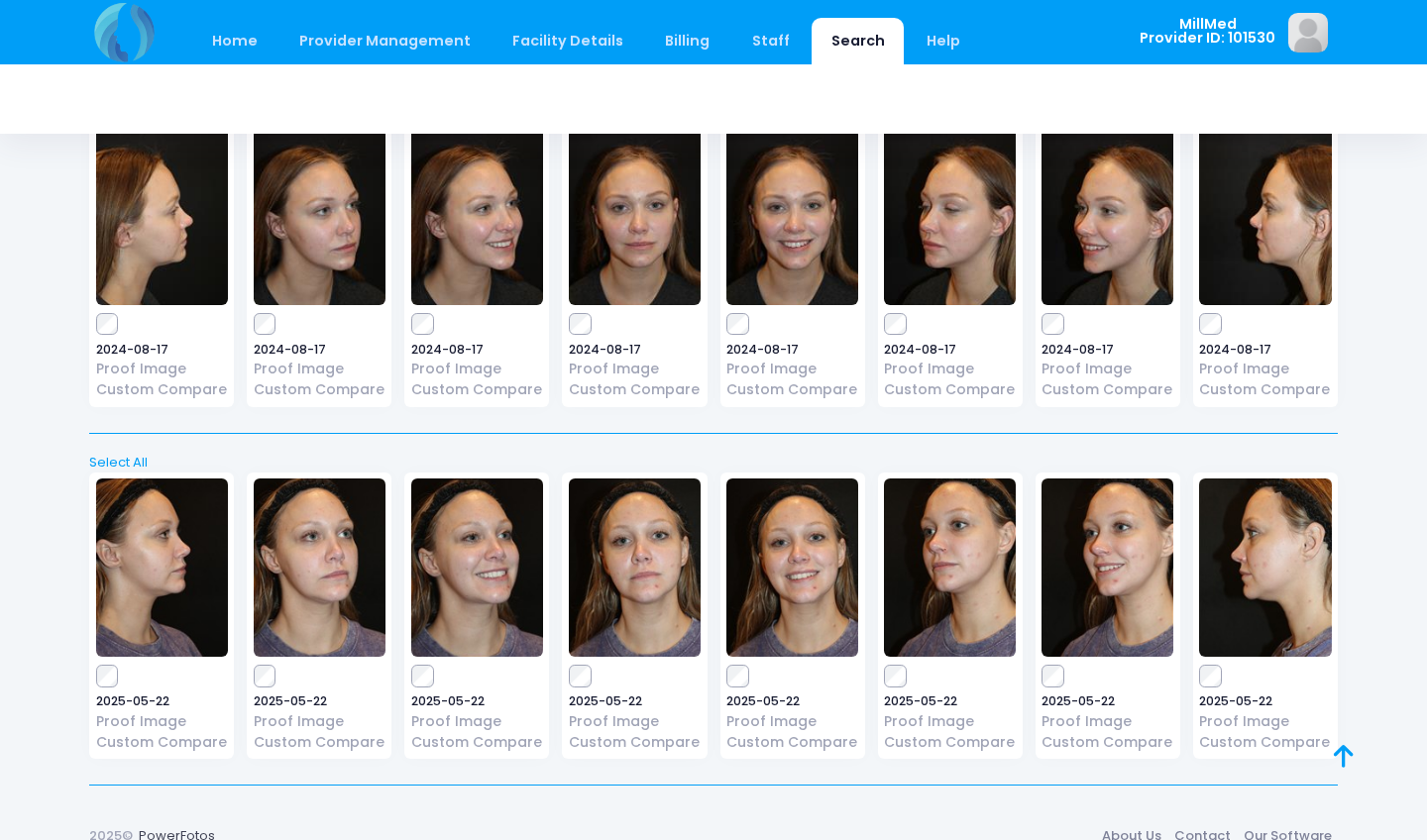 scroll, scrollTop: 2961, scrollLeft: 0, axis: vertical 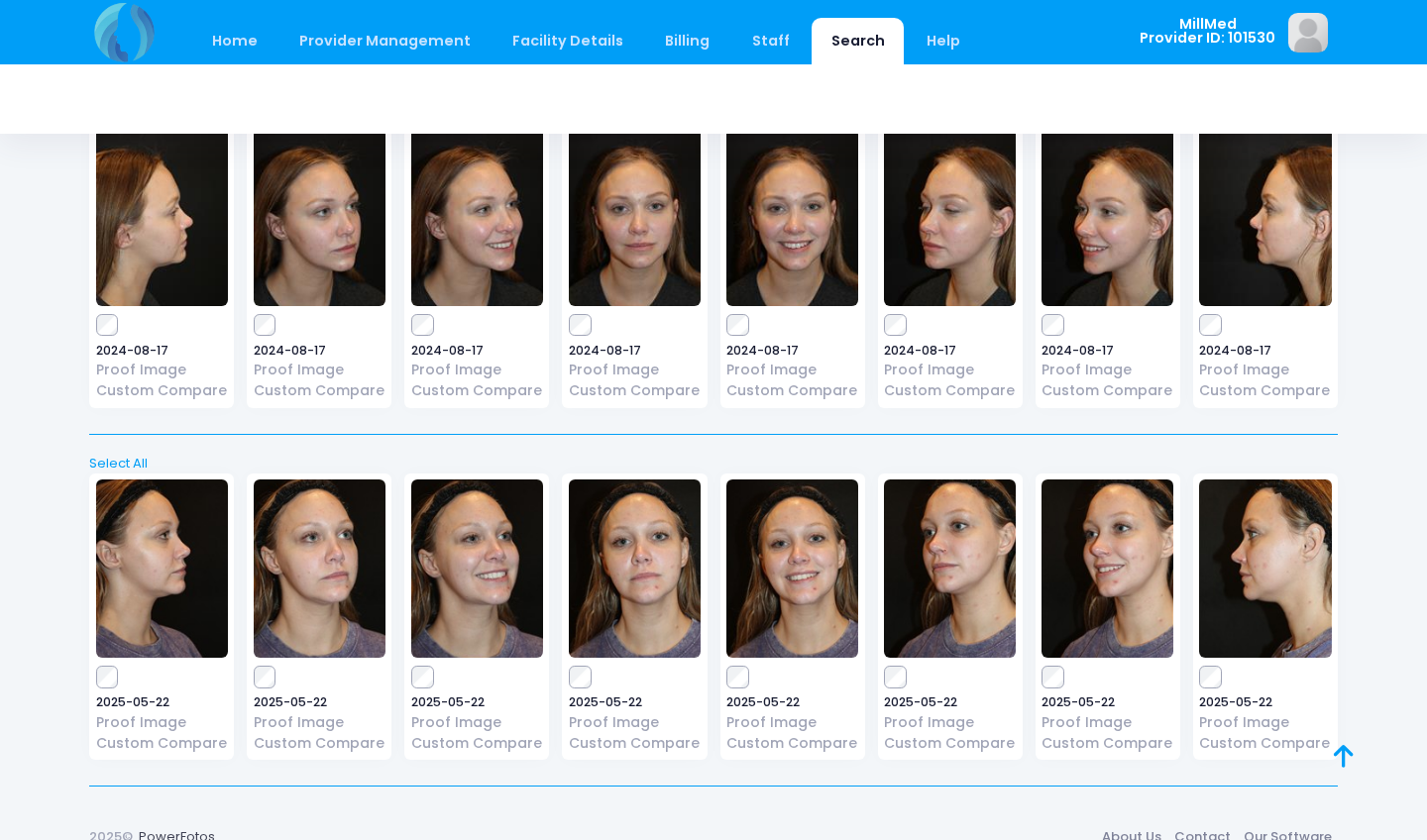click at bounding box center [162, 217] 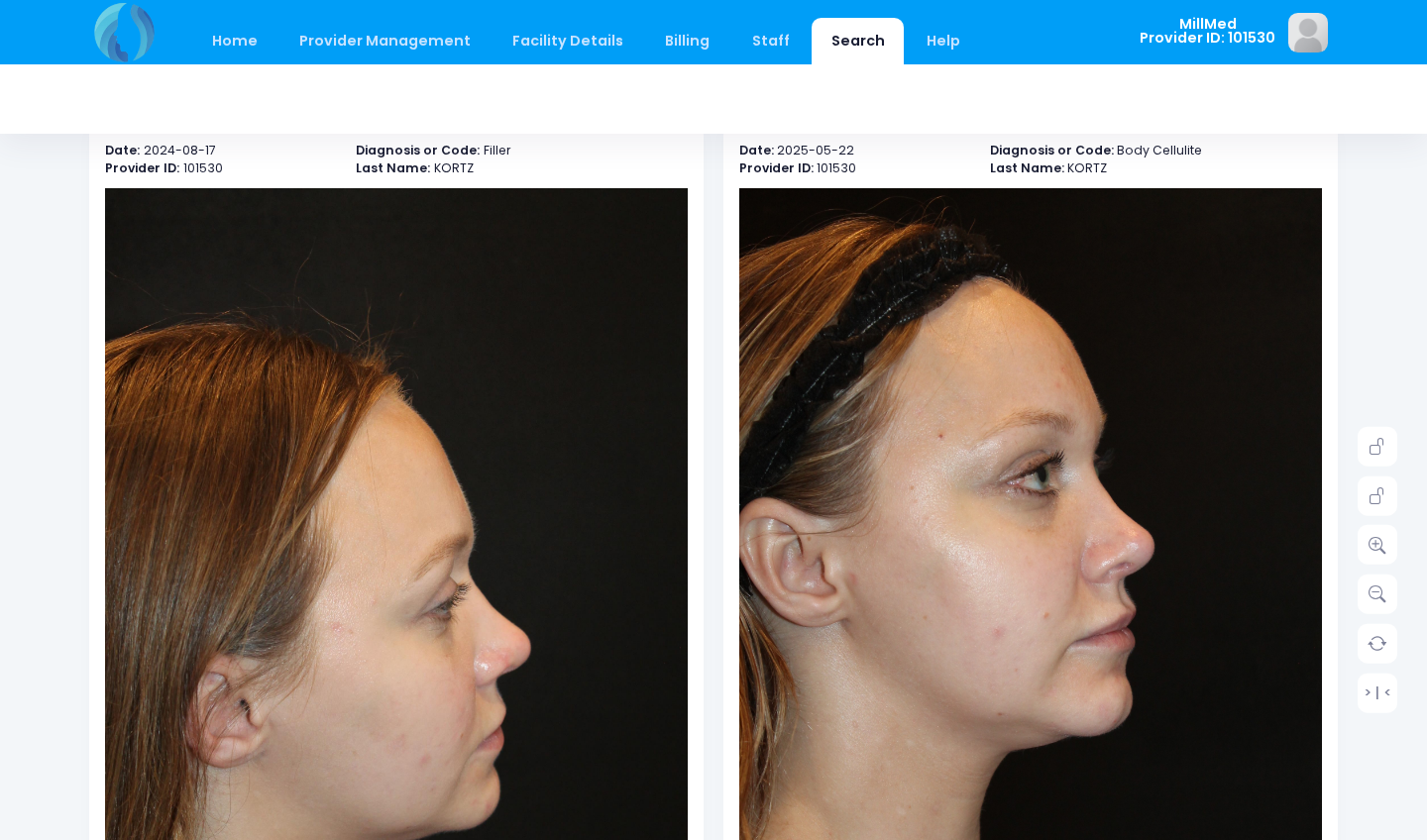 scroll, scrollTop: 0, scrollLeft: 0, axis: both 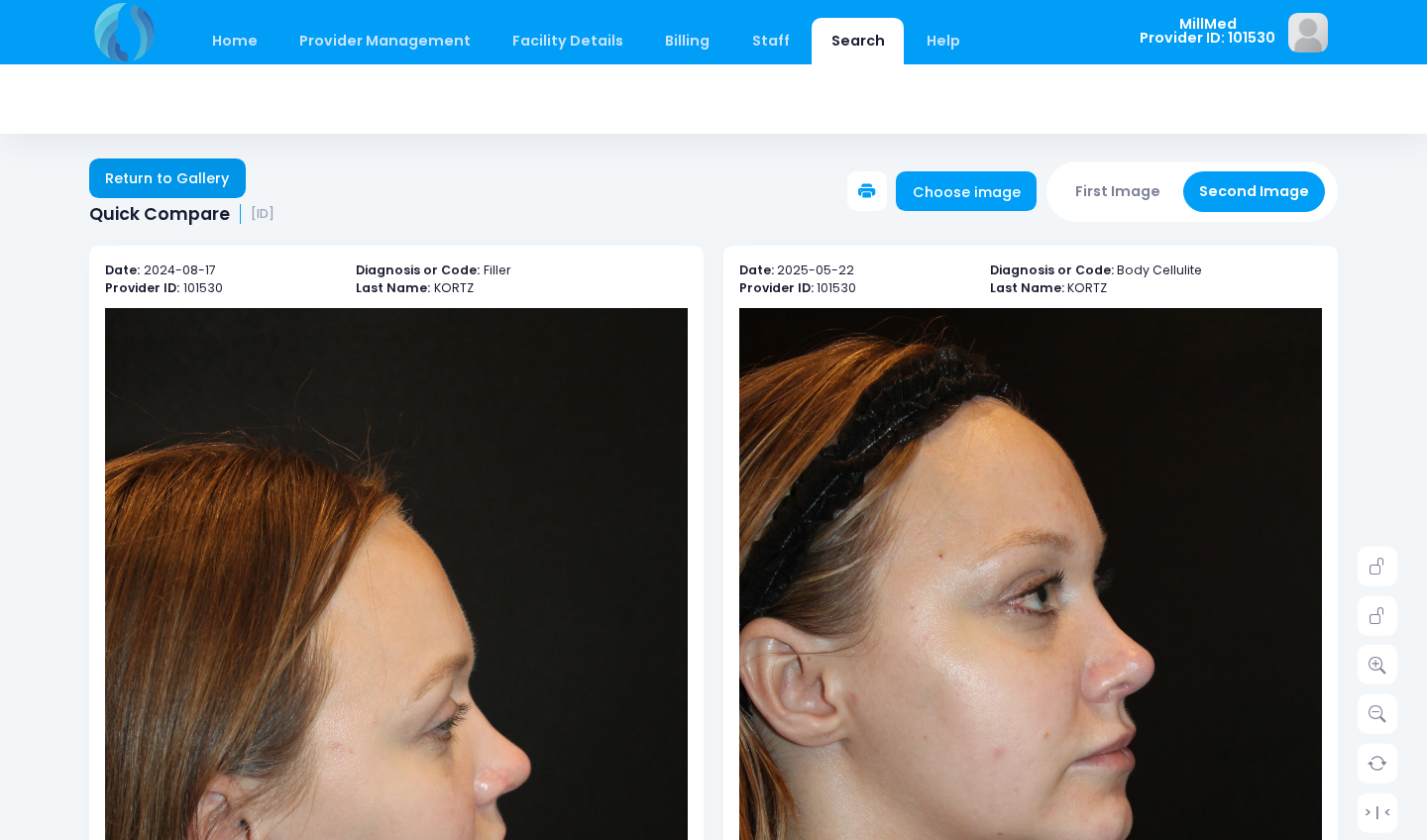 click on "Return to Gallery" at bounding box center (167, 178) 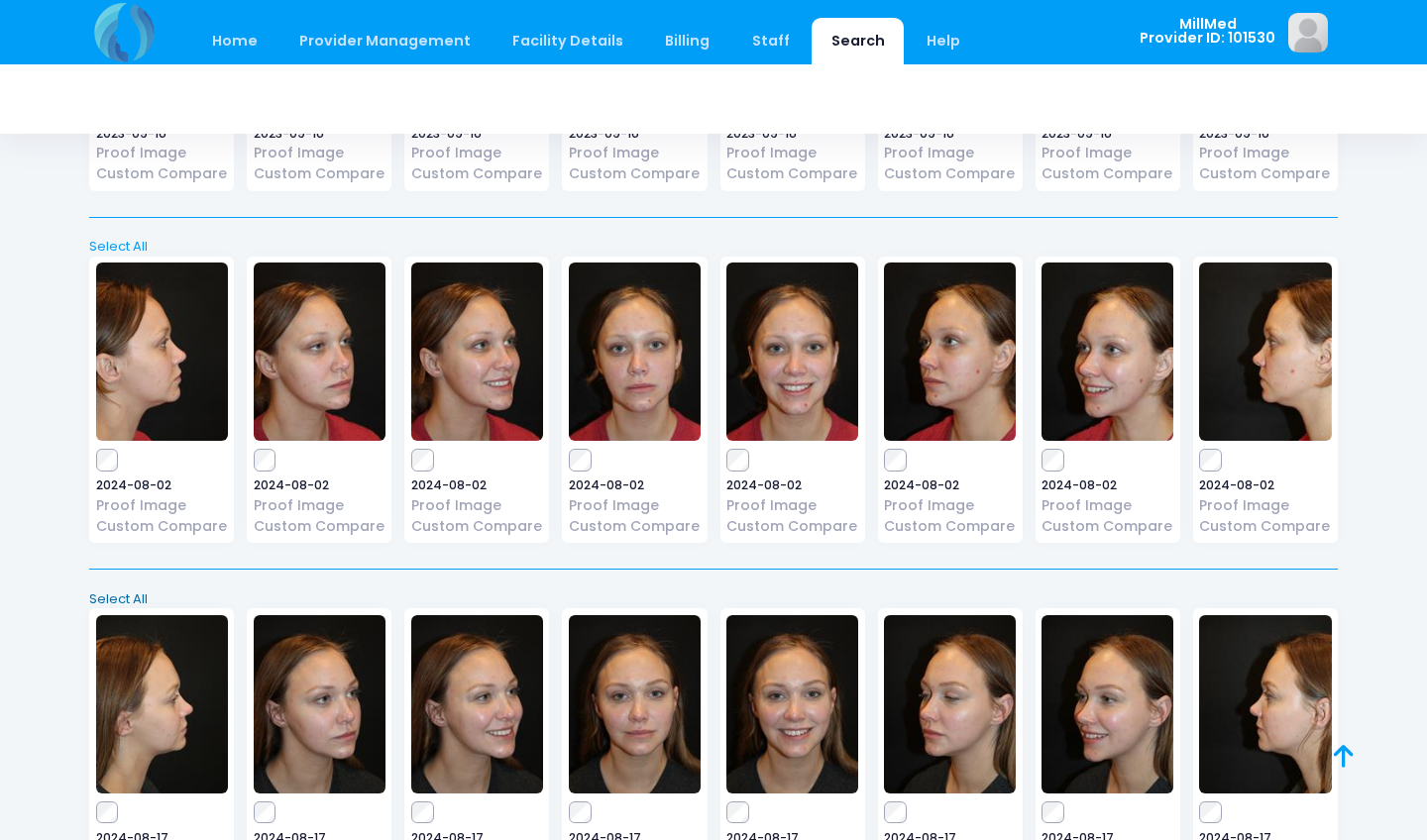 scroll, scrollTop: 2470, scrollLeft: 0, axis: vertical 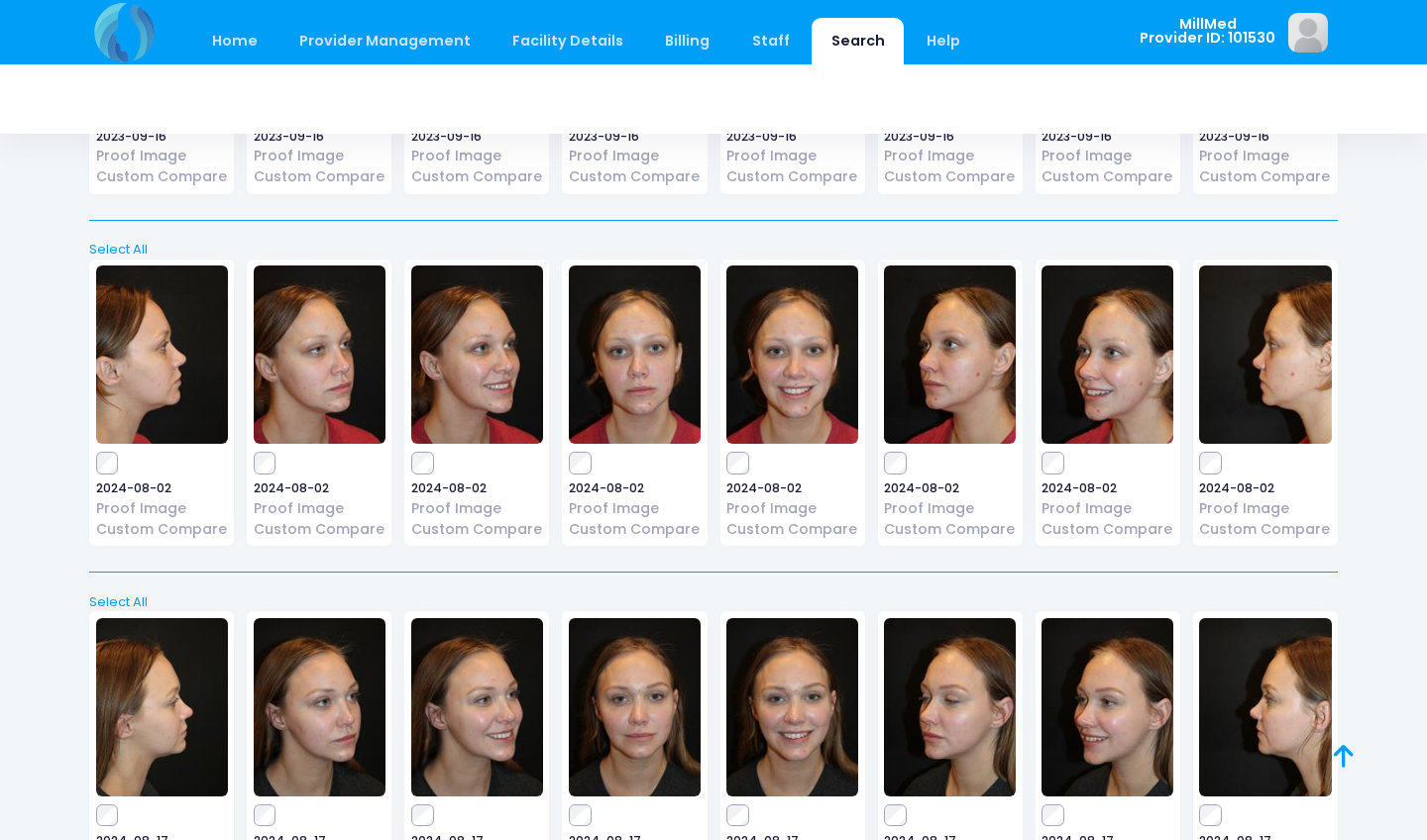 click at bounding box center (1107, 355) 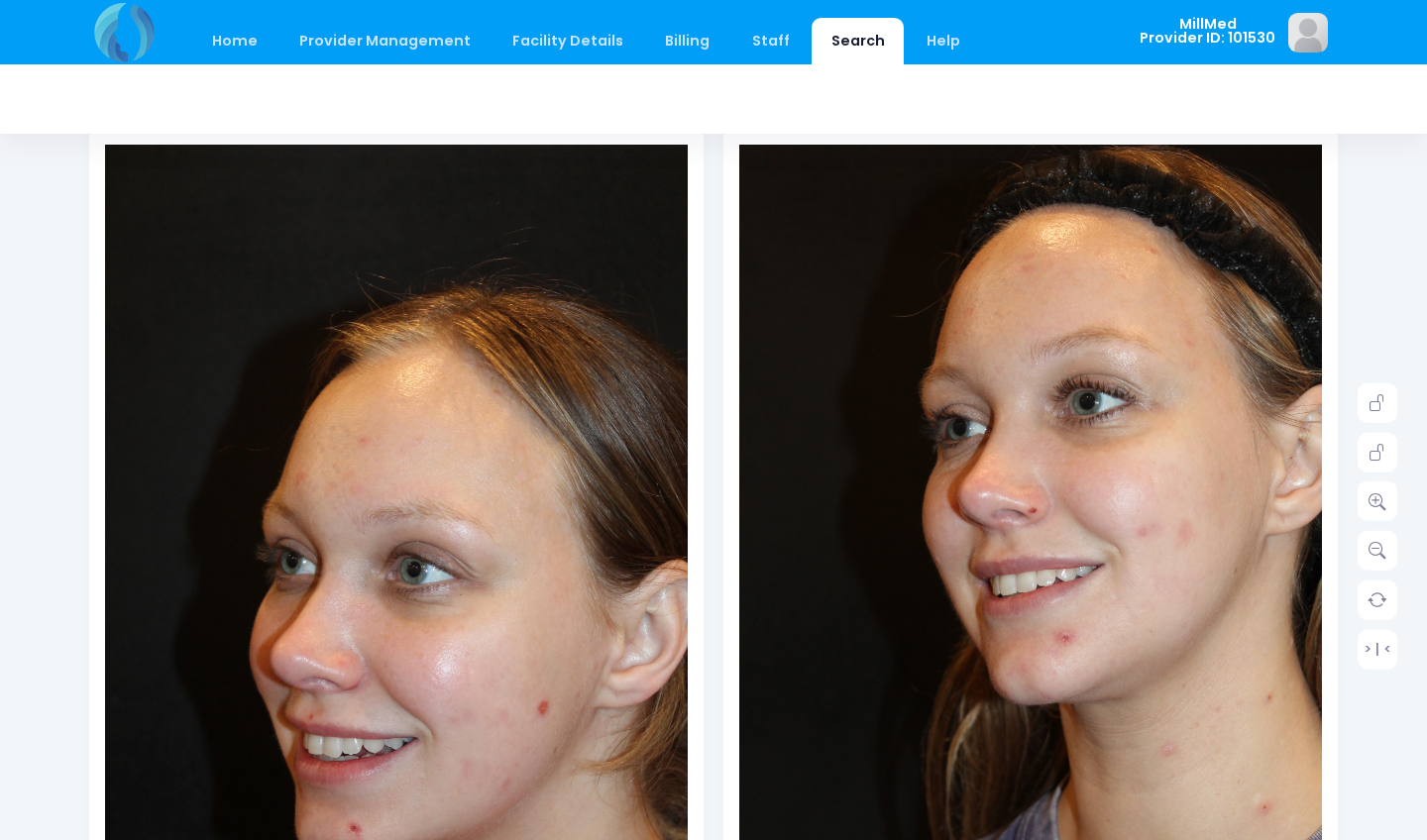 scroll, scrollTop: 0, scrollLeft: 0, axis: both 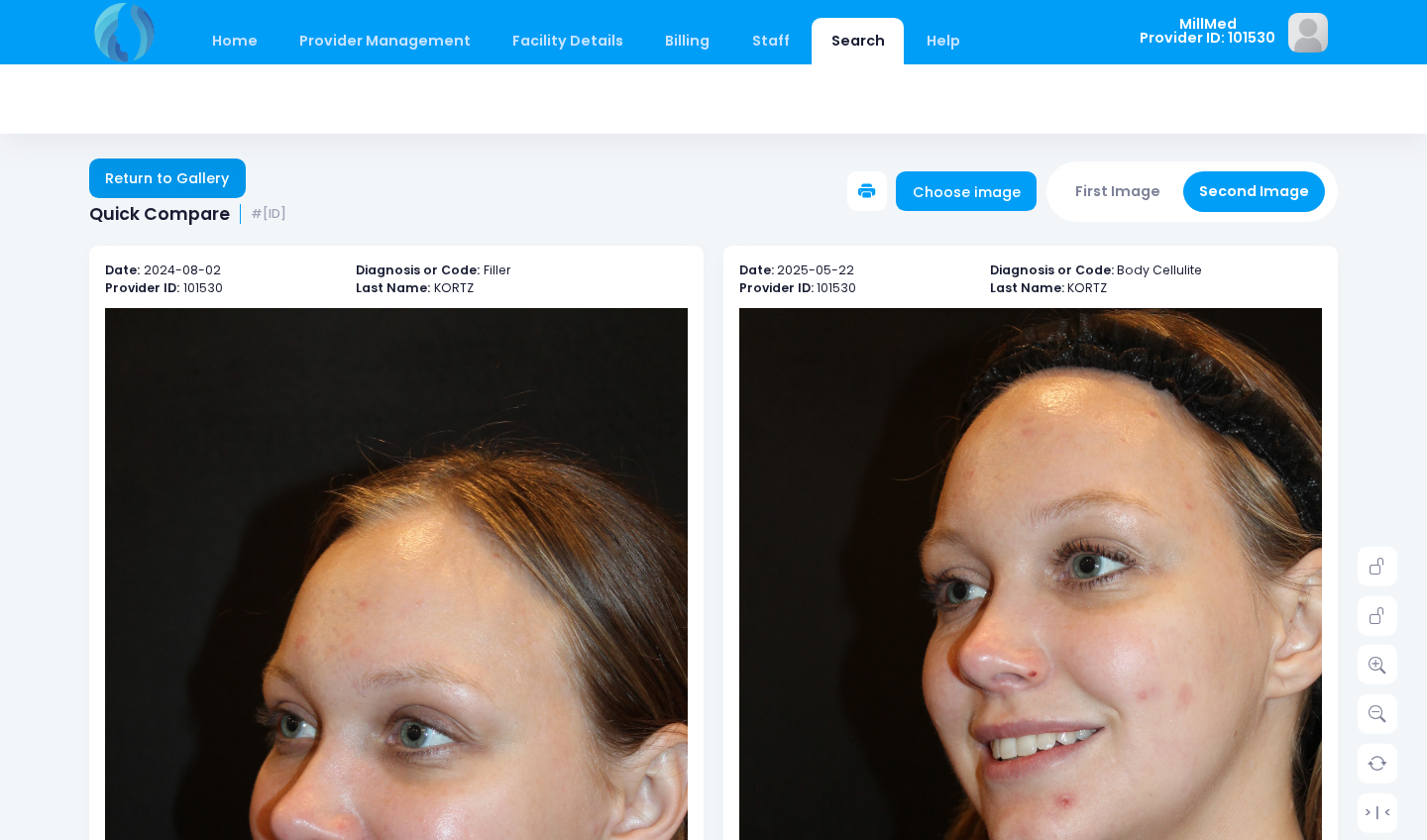 click on "Return to Gallery" at bounding box center [167, 178] 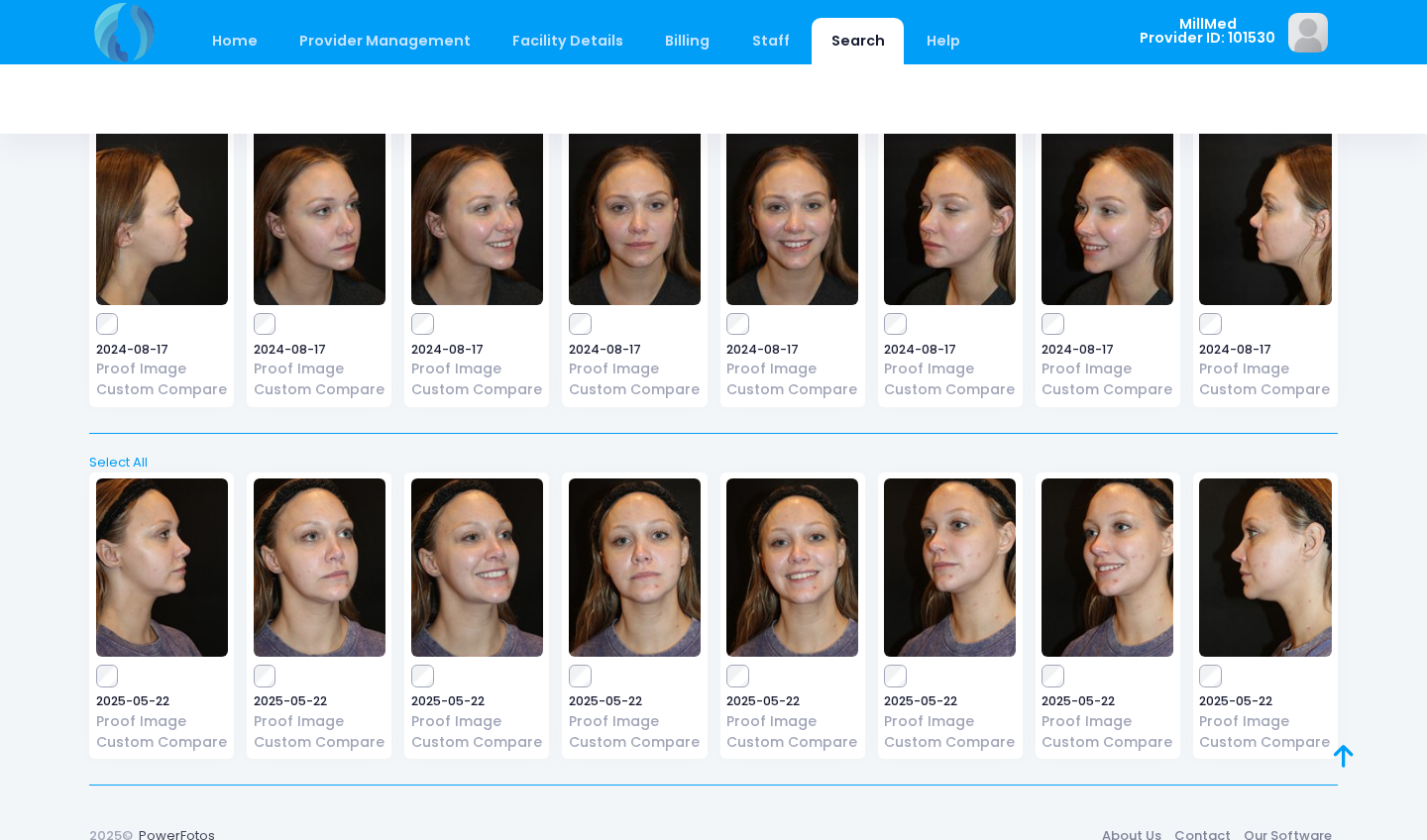 scroll, scrollTop: 2961, scrollLeft: 0, axis: vertical 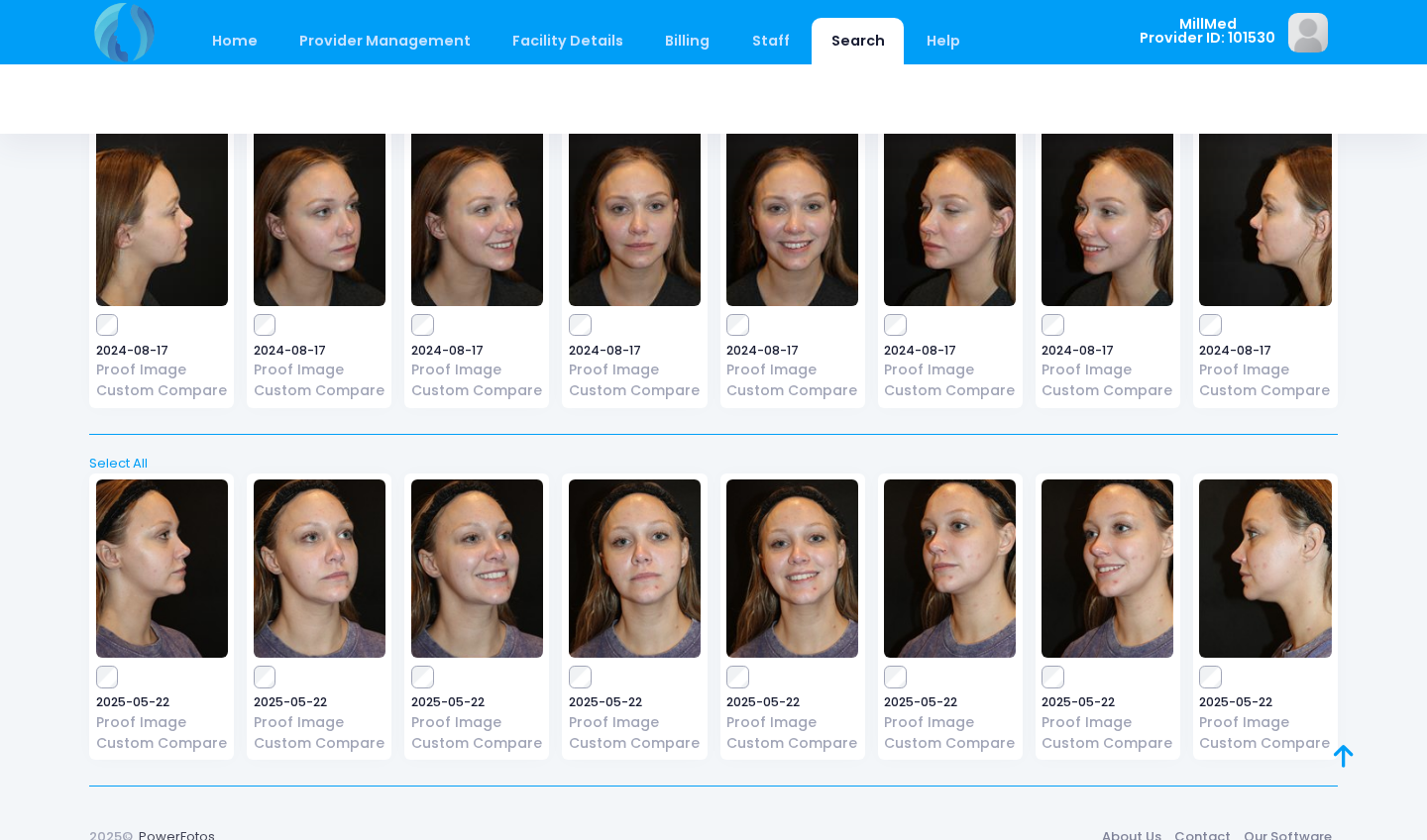 click at bounding box center (319, 217) 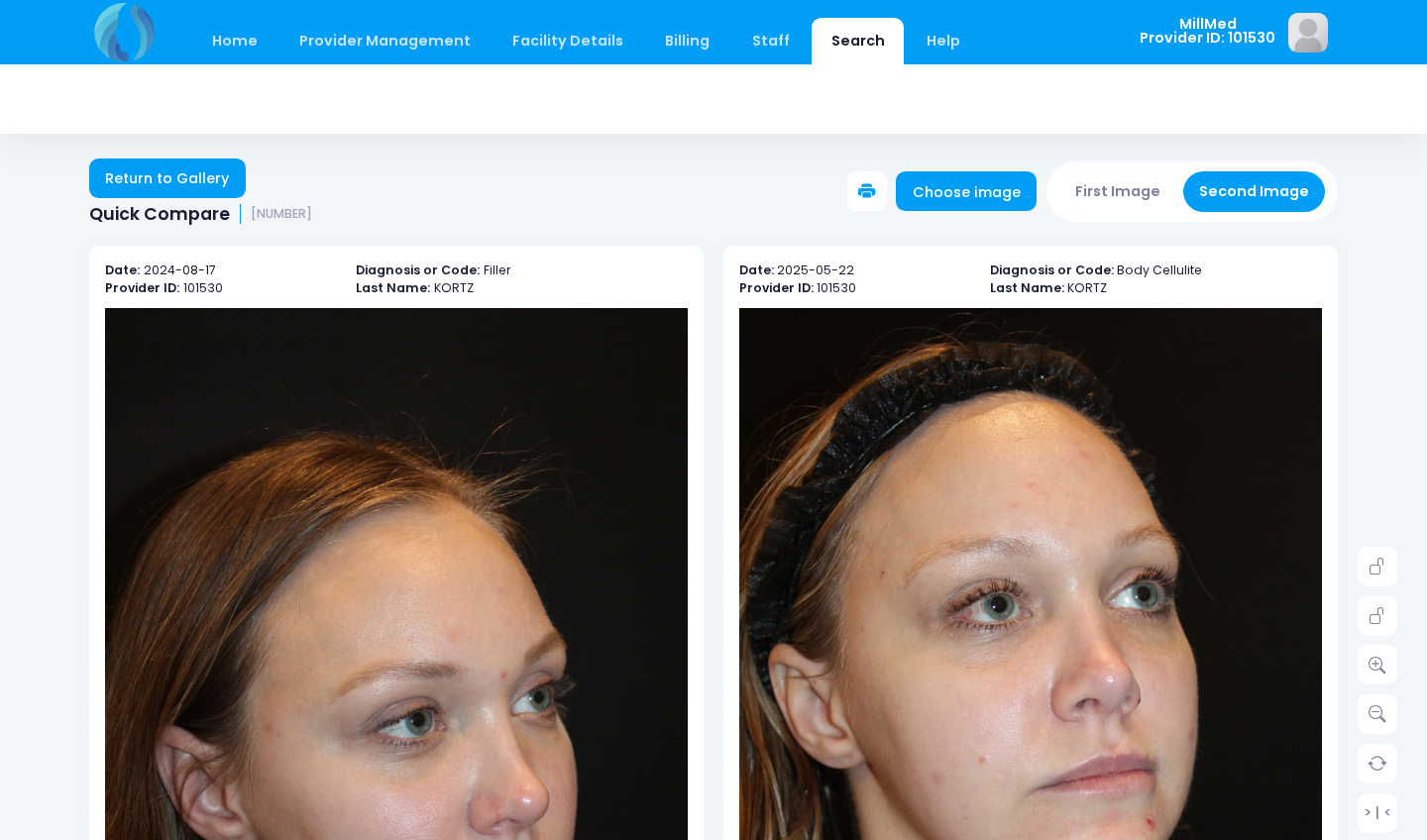 scroll, scrollTop: 0, scrollLeft: 0, axis: both 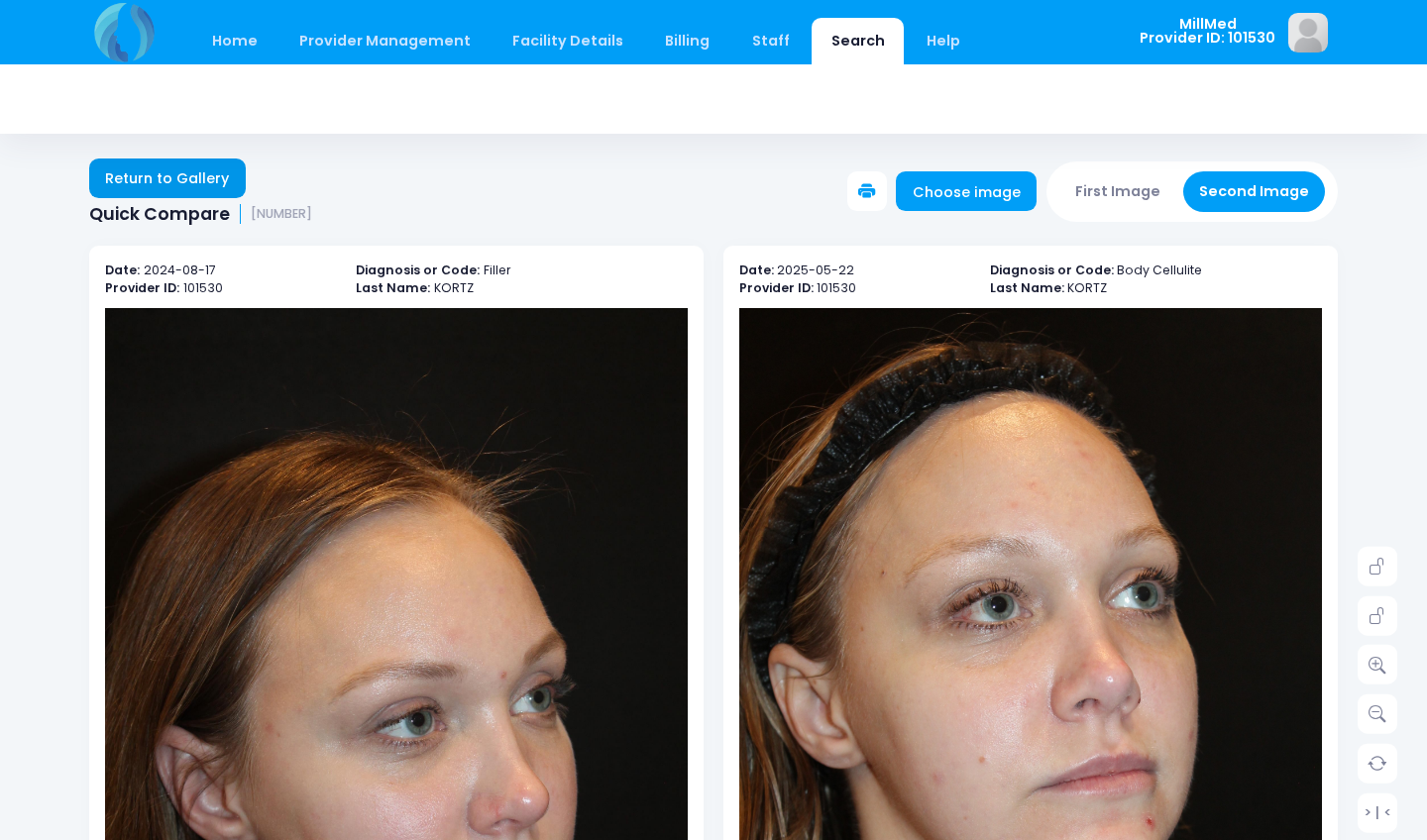 click on "Return to Gallery" at bounding box center (167, 178) 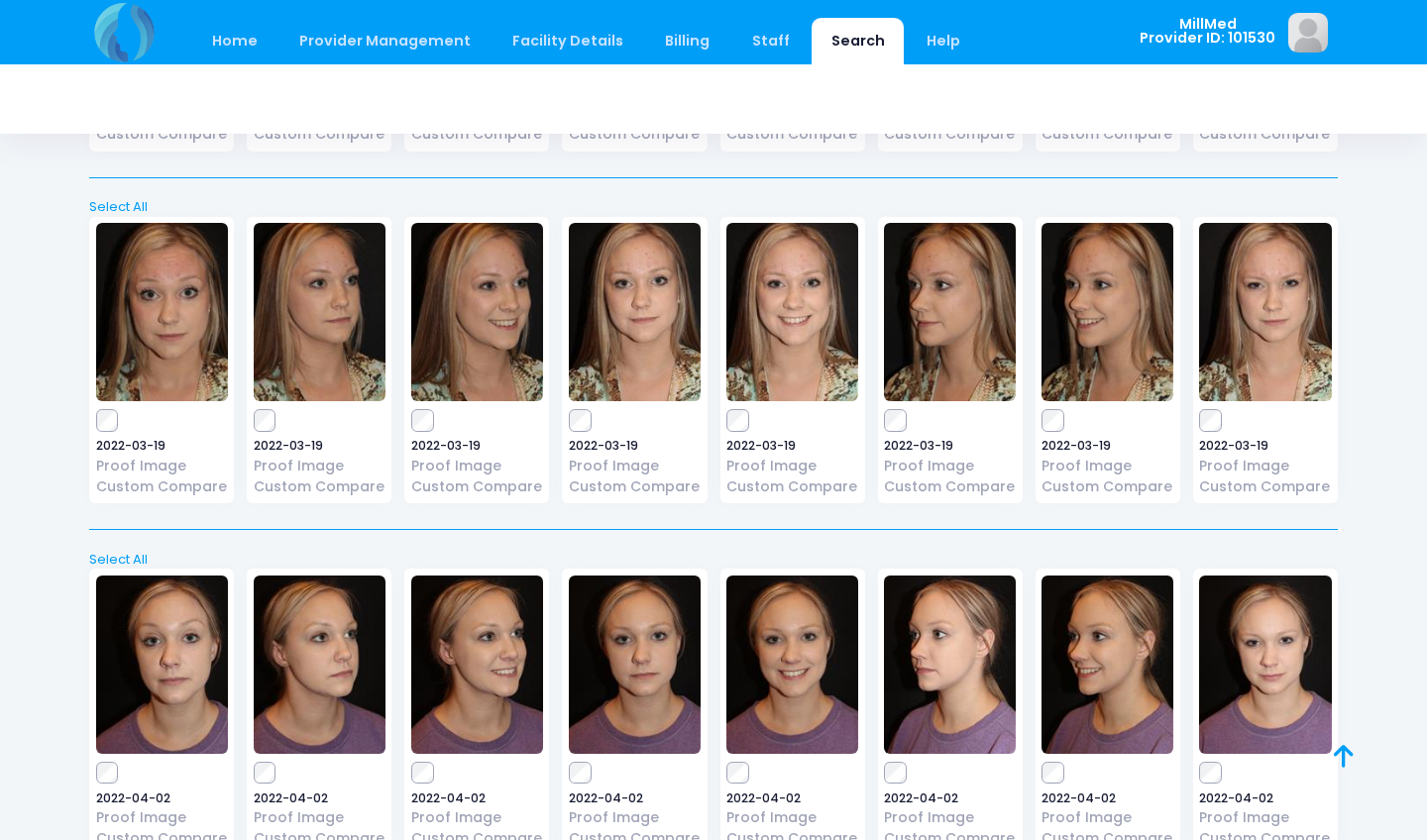 scroll, scrollTop: 401, scrollLeft: 0, axis: vertical 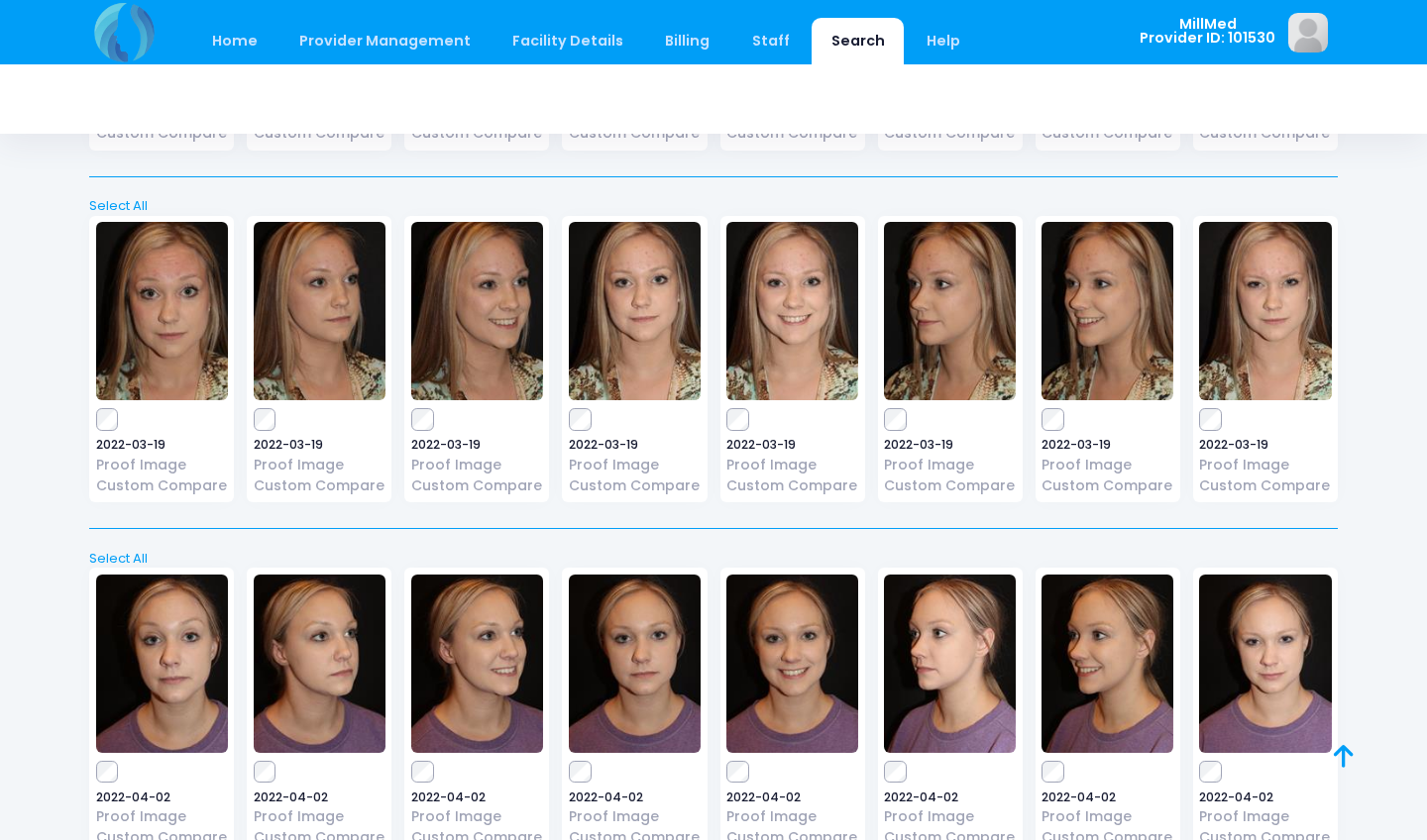 click at bounding box center (792, 664) 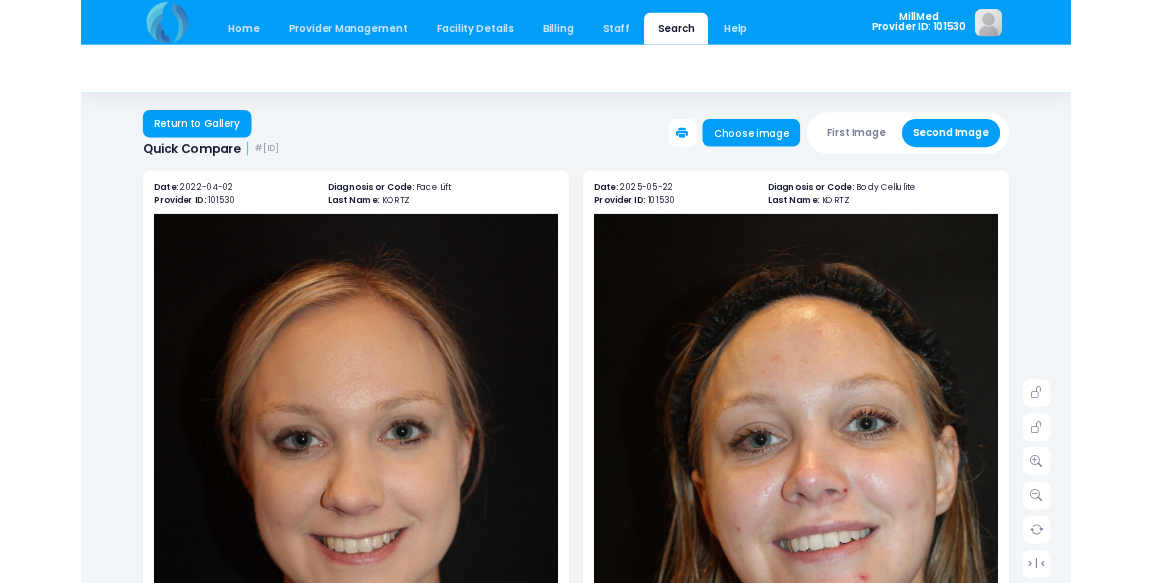 scroll, scrollTop: 0, scrollLeft: 0, axis: both 